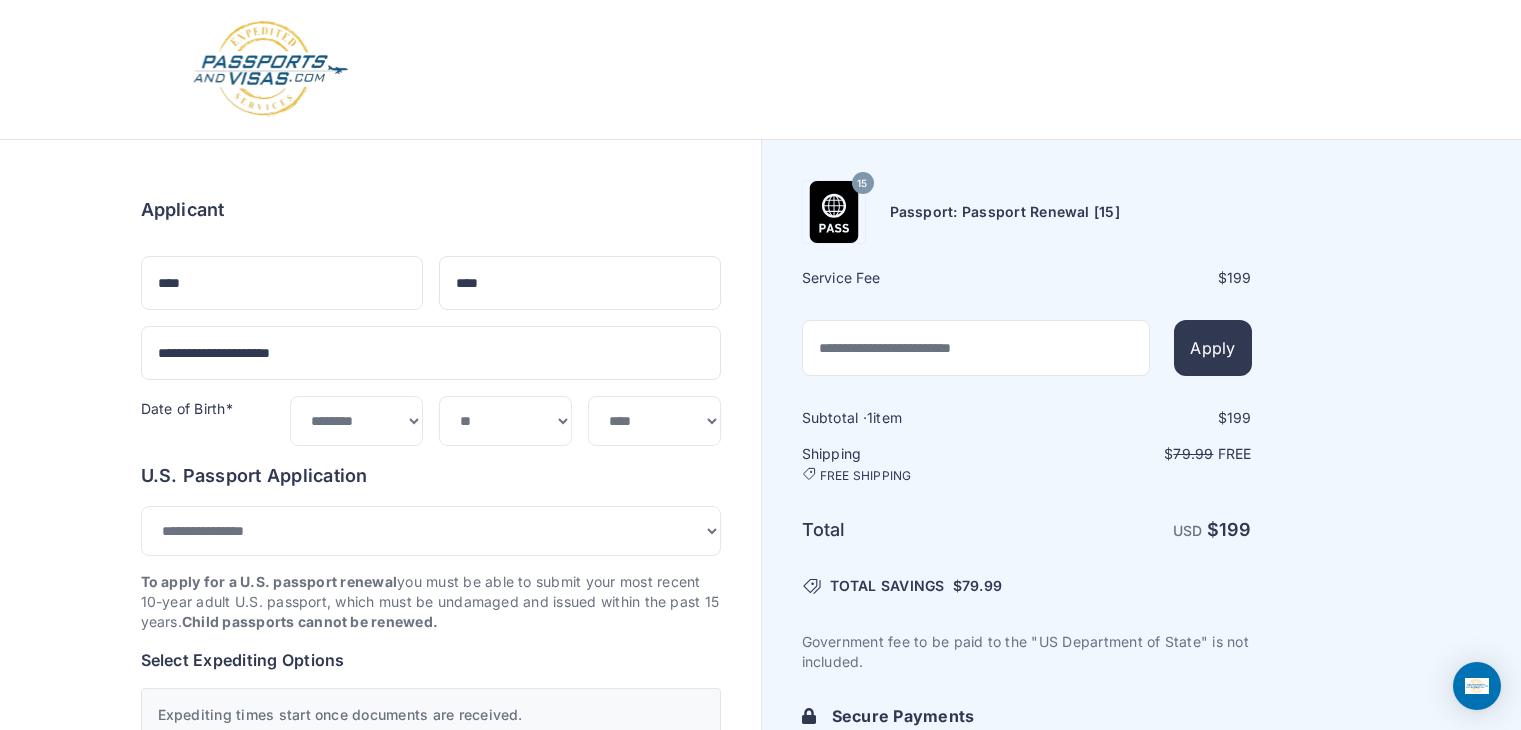 select on "*******" 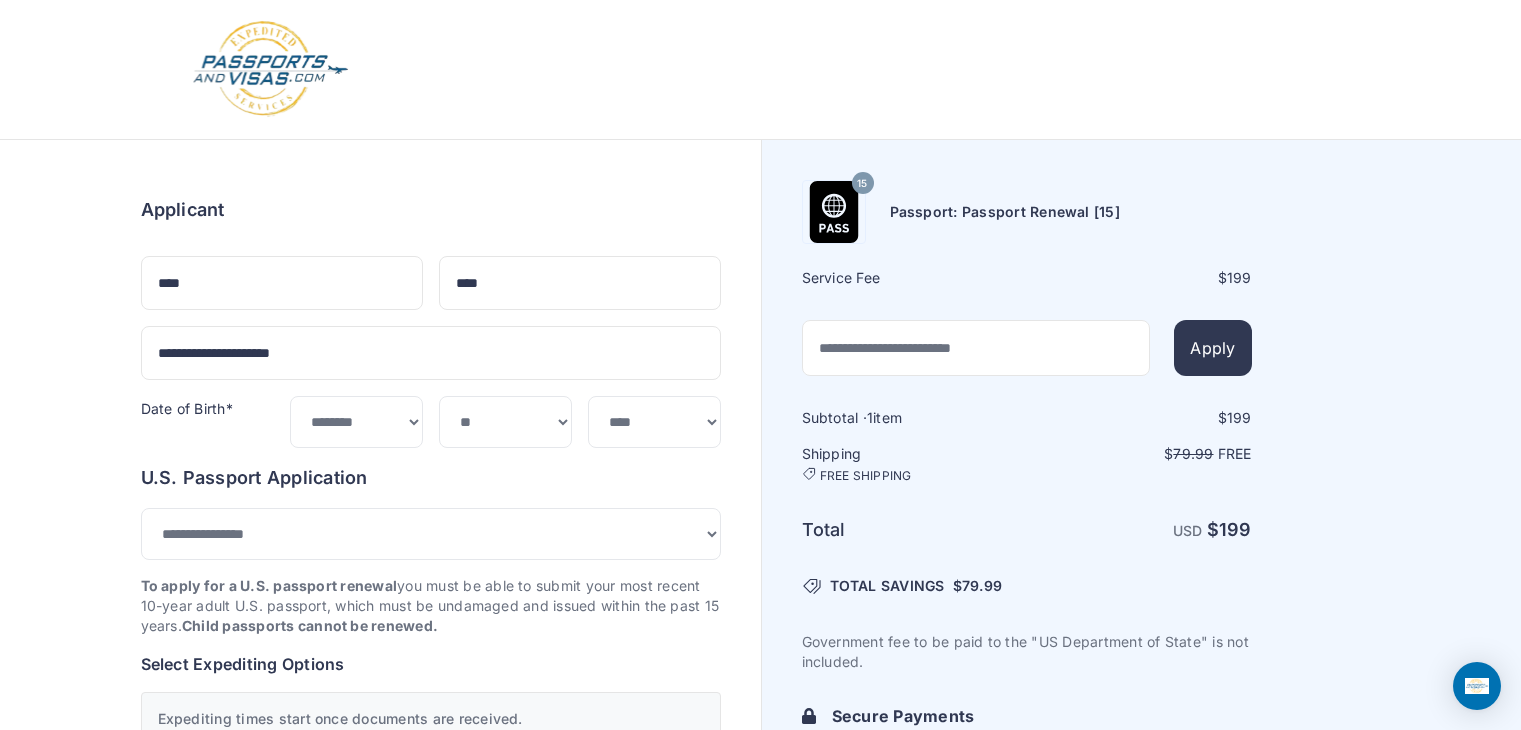 scroll, scrollTop: 988, scrollLeft: 0, axis: vertical 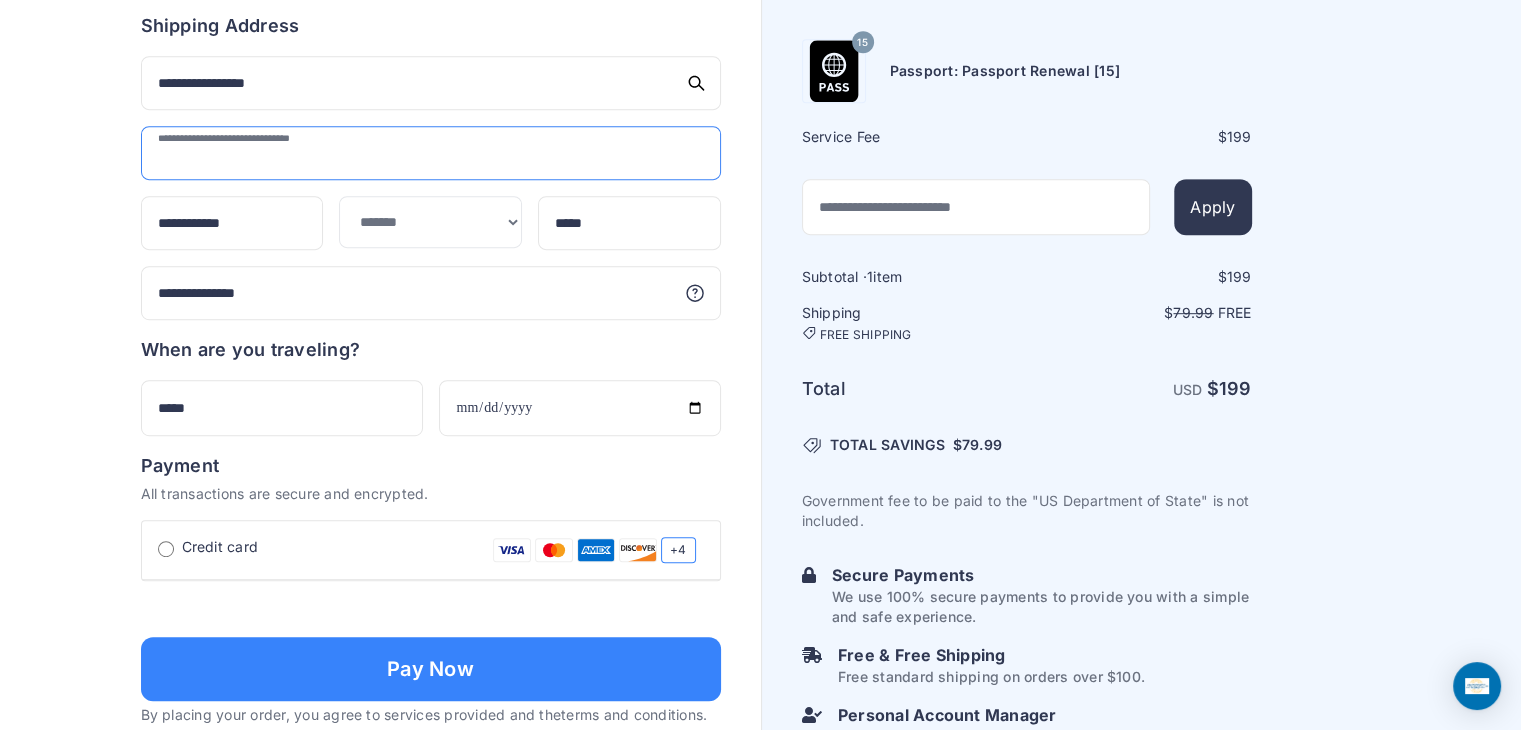 click at bounding box center [431, 153] 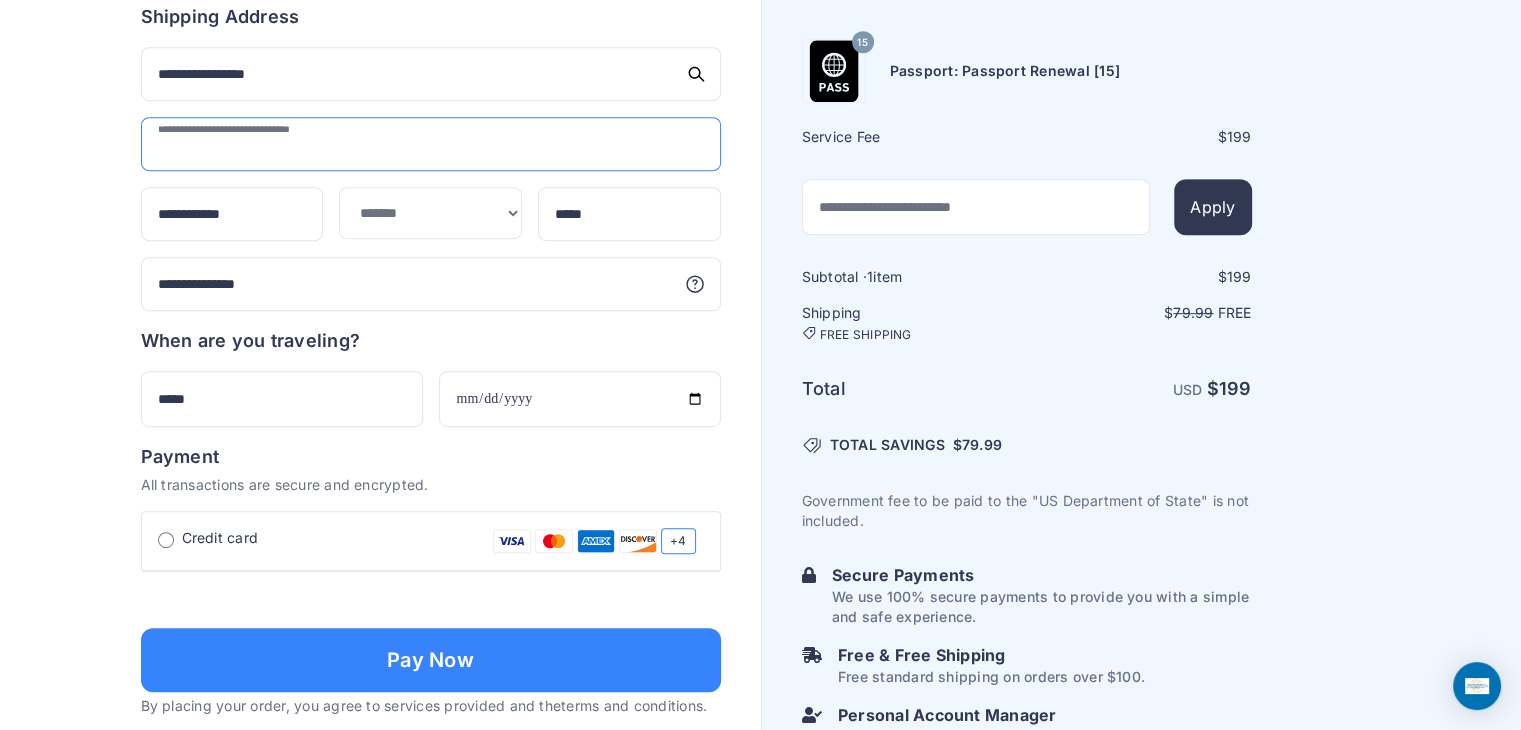 scroll, scrollTop: 1070, scrollLeft: 0, axis: vertical 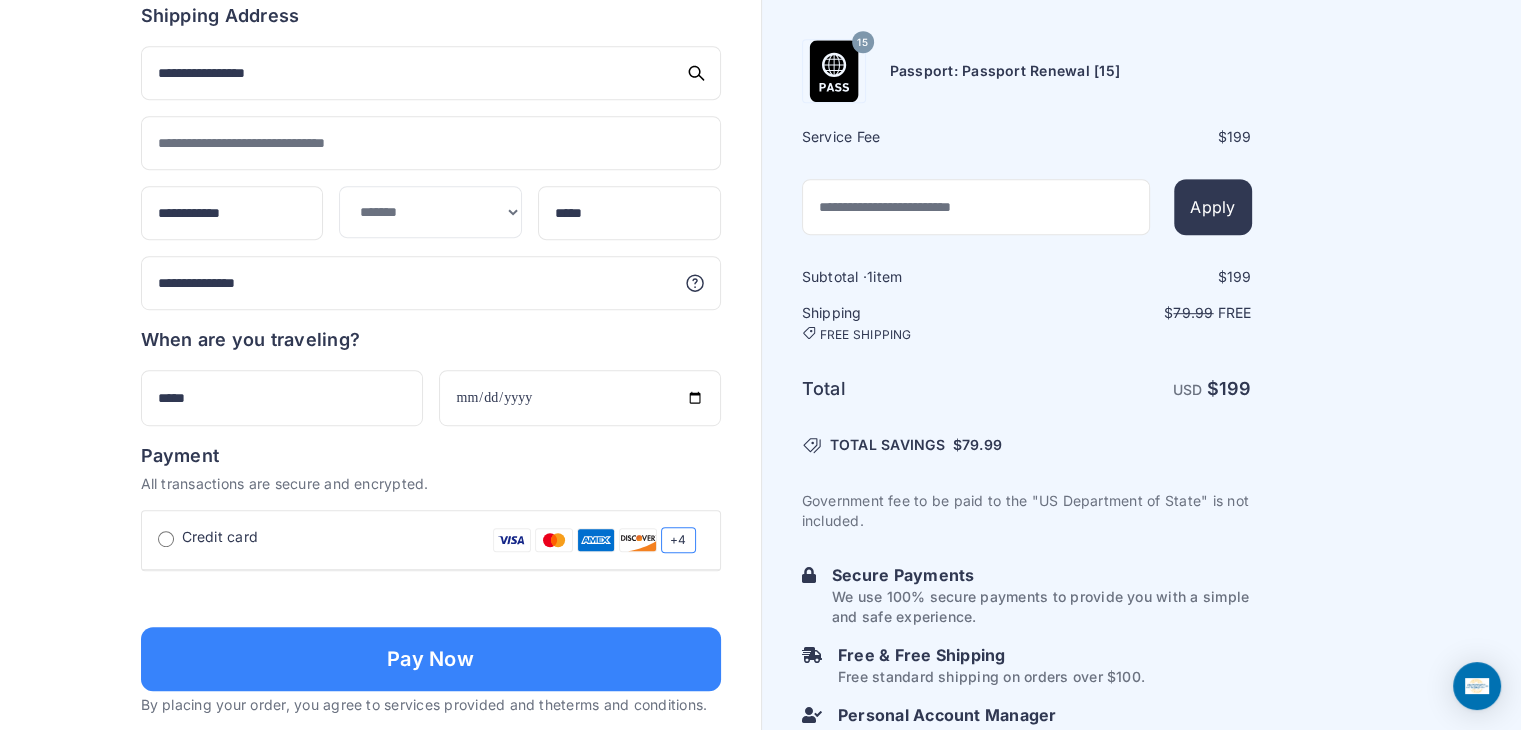 click on "Order summary
$ 199
15
199 1 $" at bounding box center (380, -43) 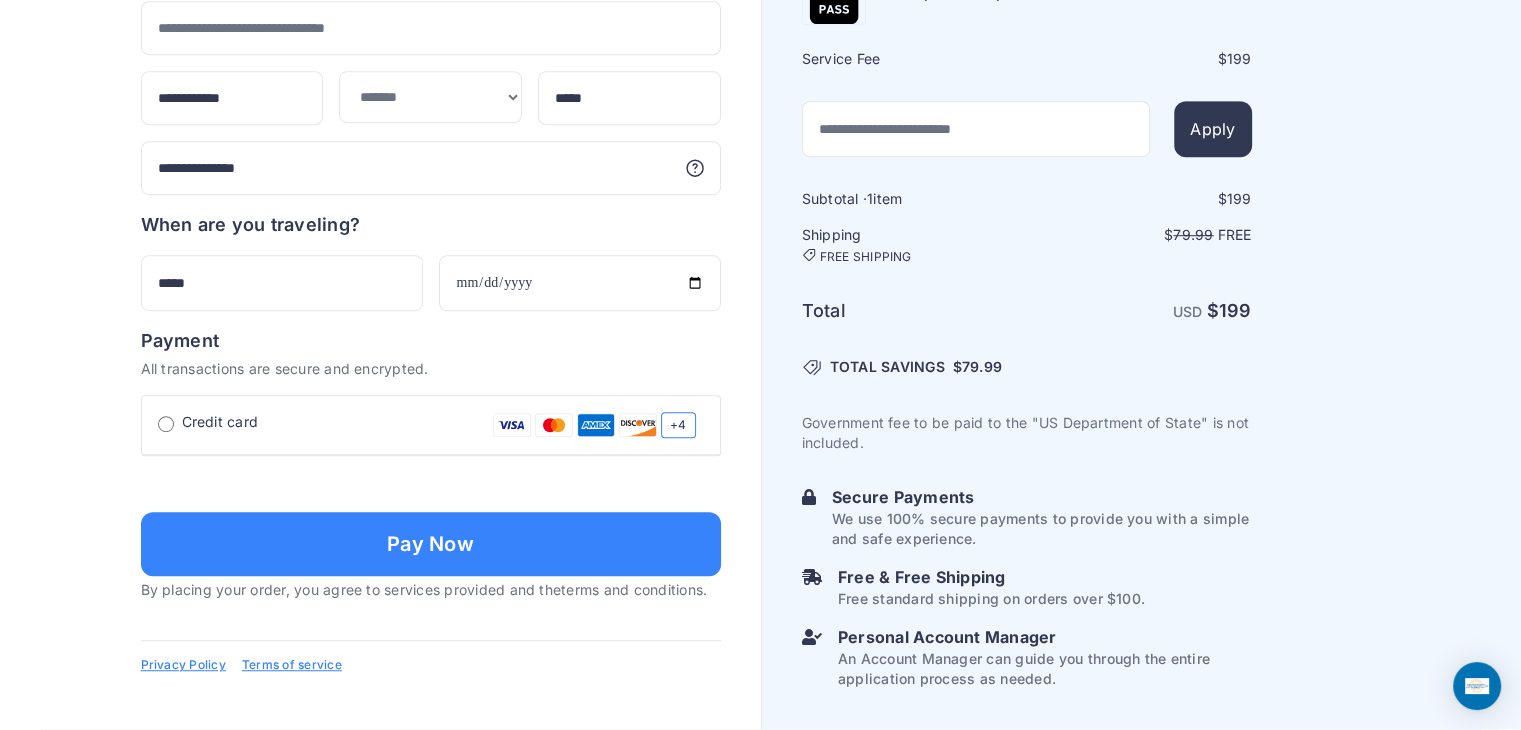 scroll, scrollTop: 1470, scrollLeft: 0, axis: vertical 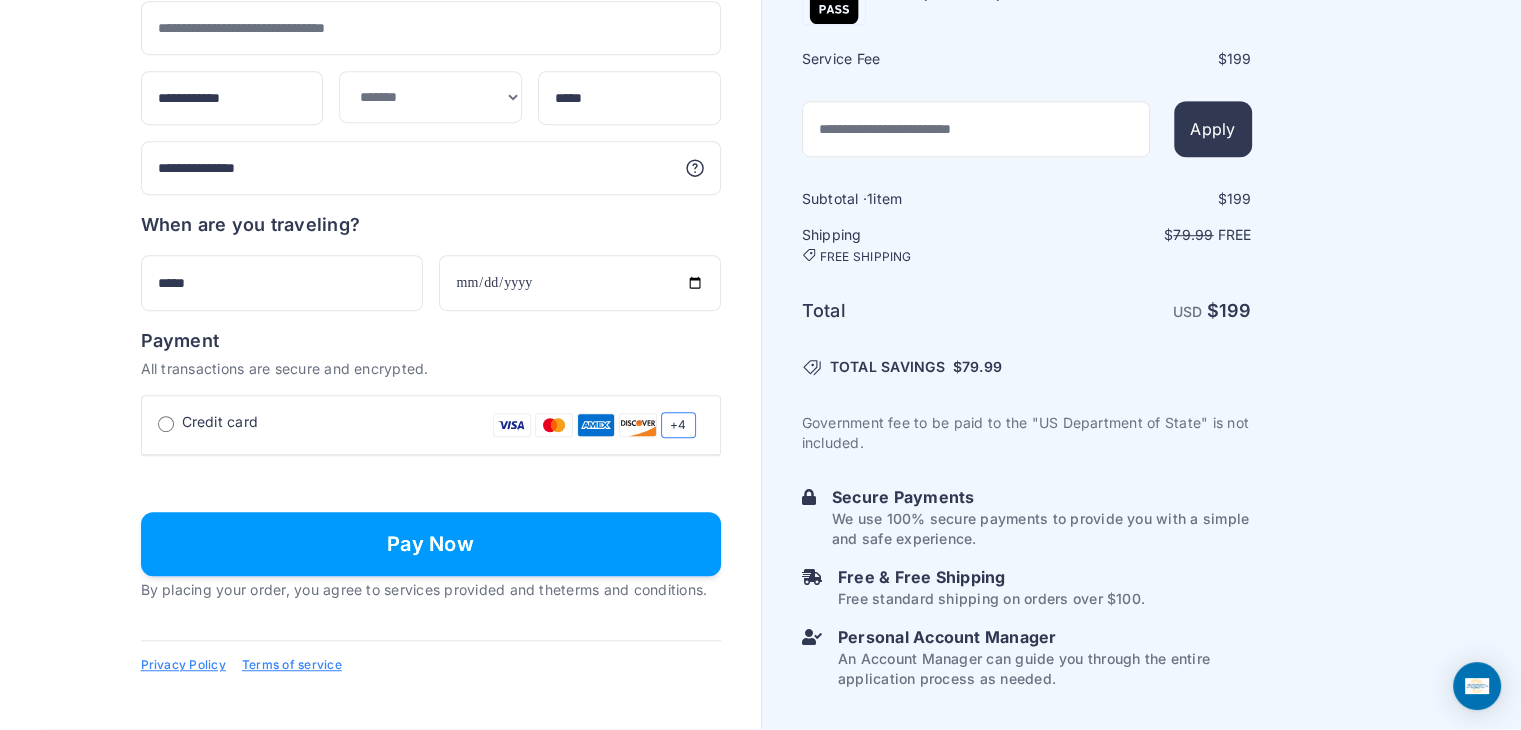 click on "Pay Now" at bounding box center (431, 544) 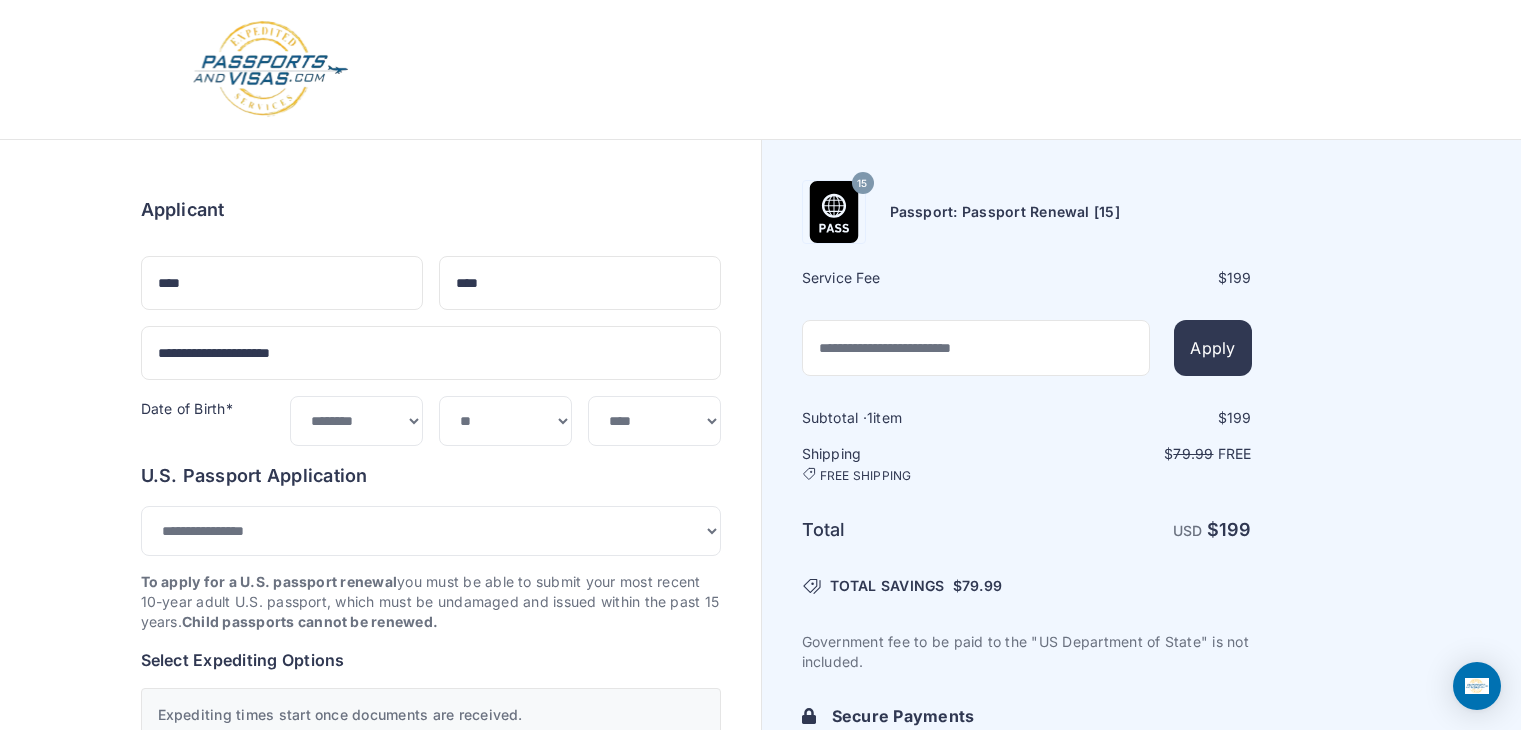 select on "*******" 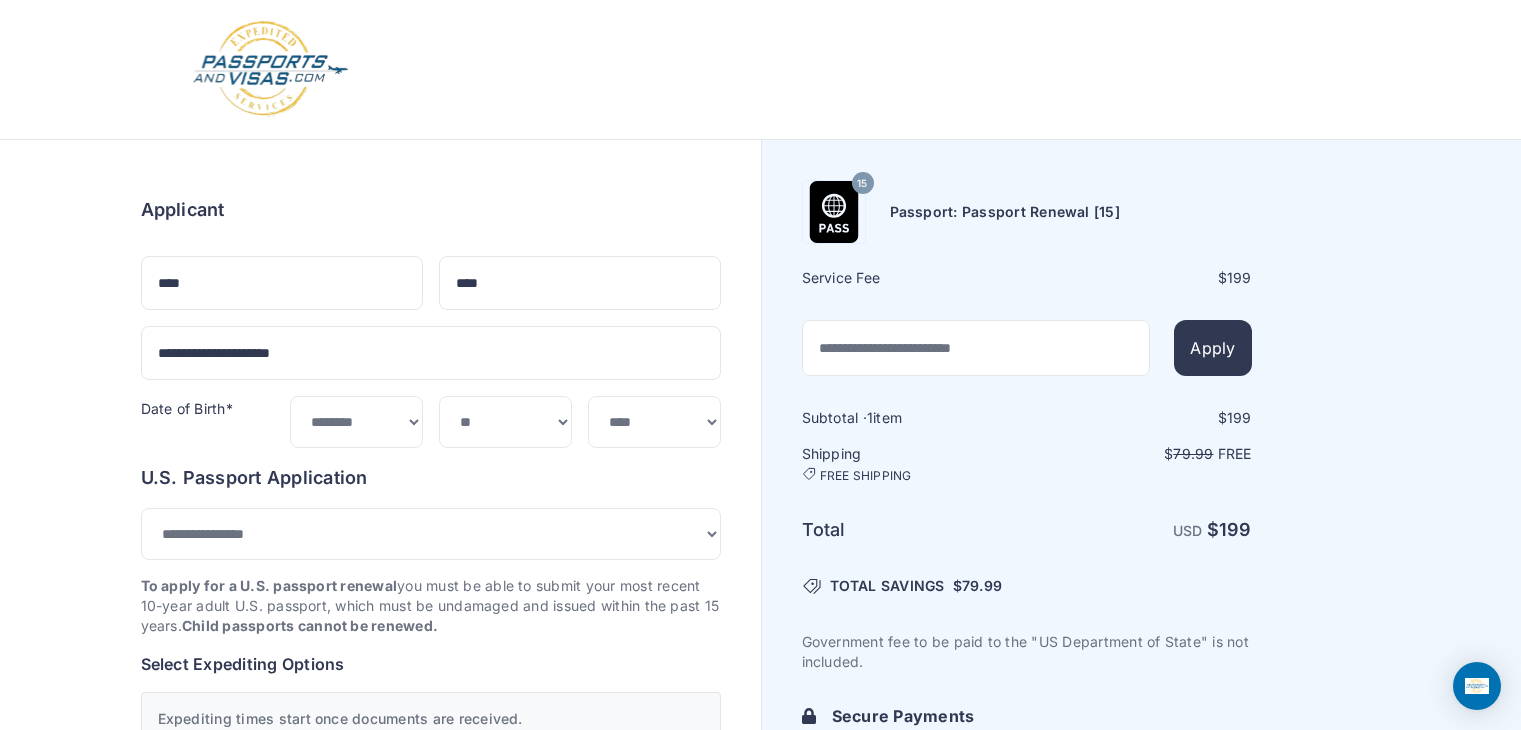 scroll, scrollTop: 1470, scrollLeft: 0, axis: vertical 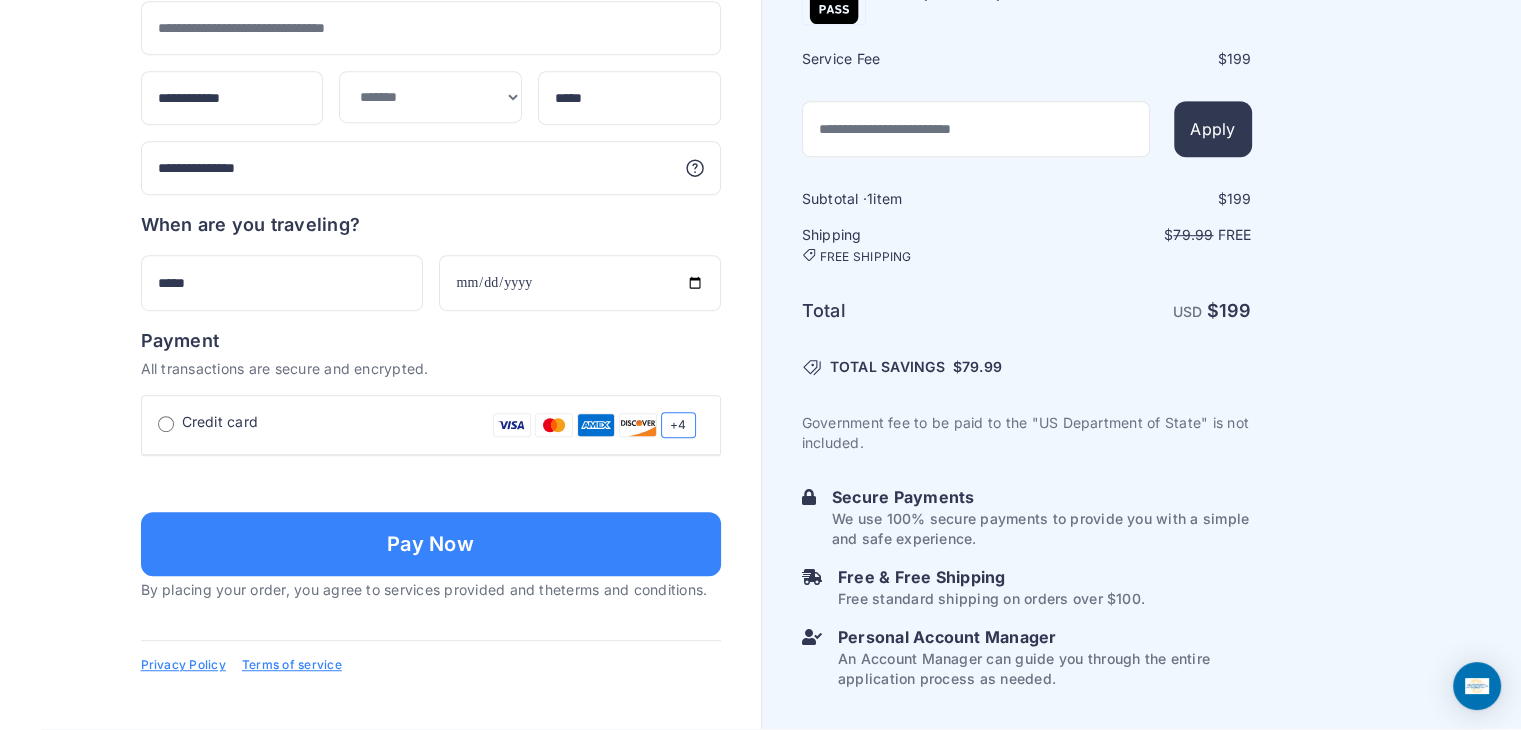 click at bounding box center (512, 425) 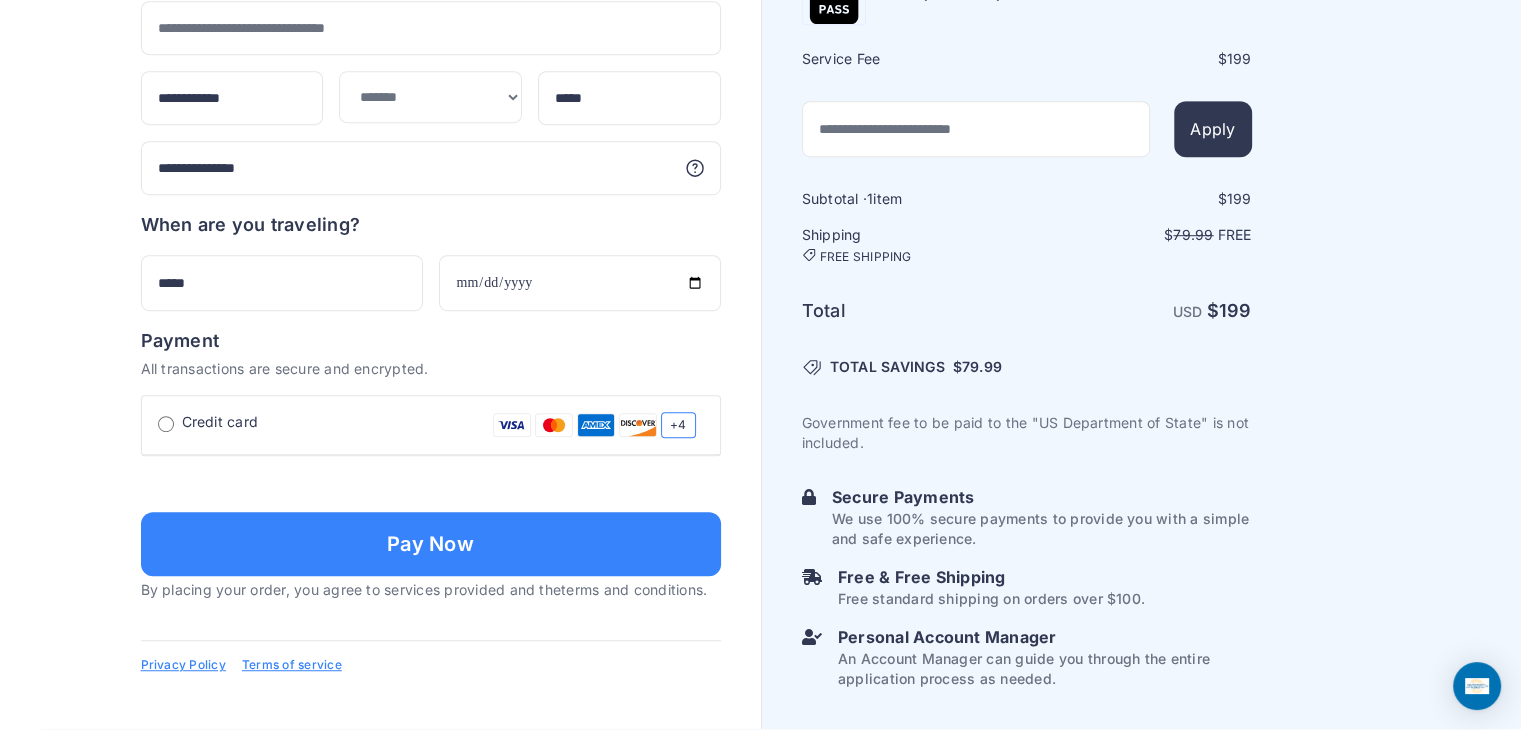 click at bounding box center (431, 552) 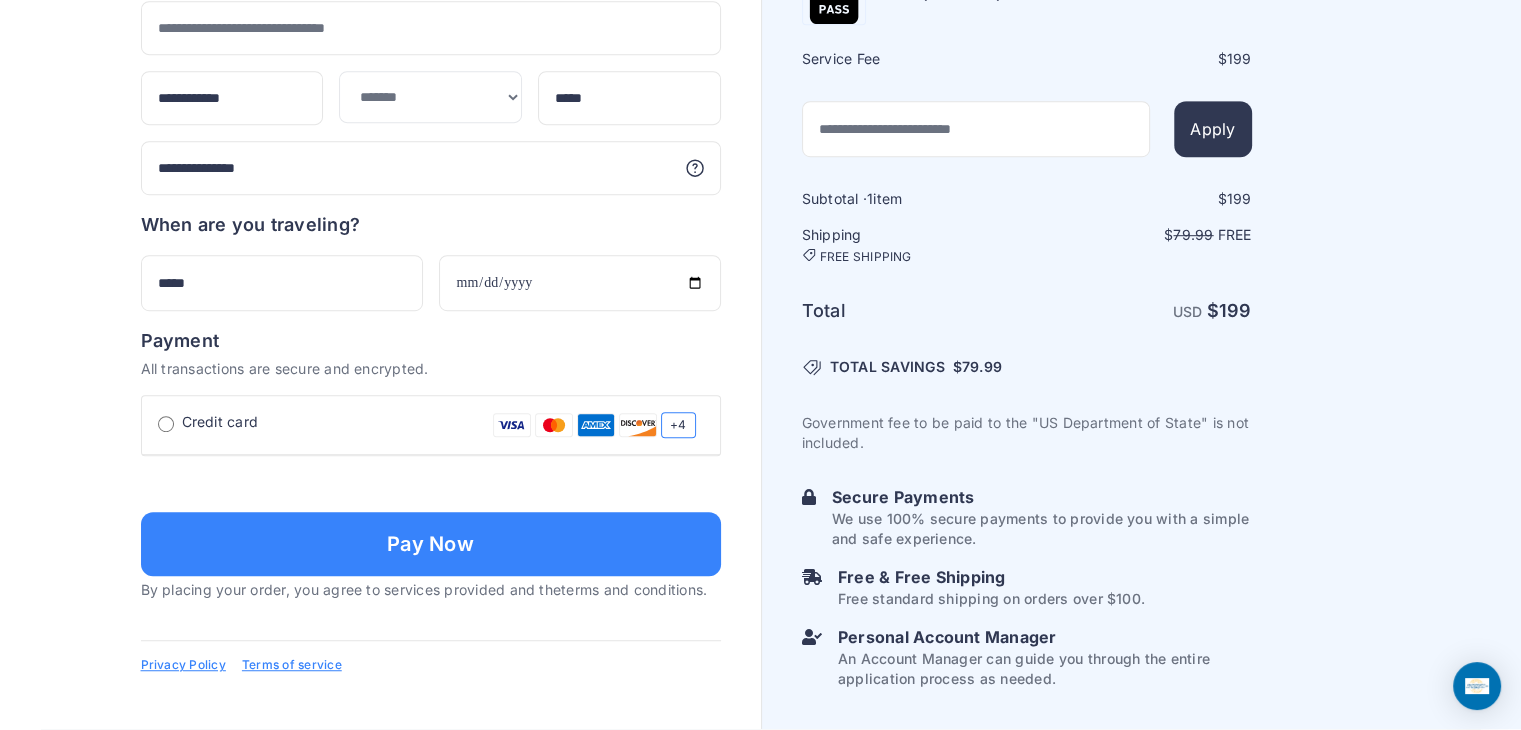 click on "**********" at bounding box center (431, 622) 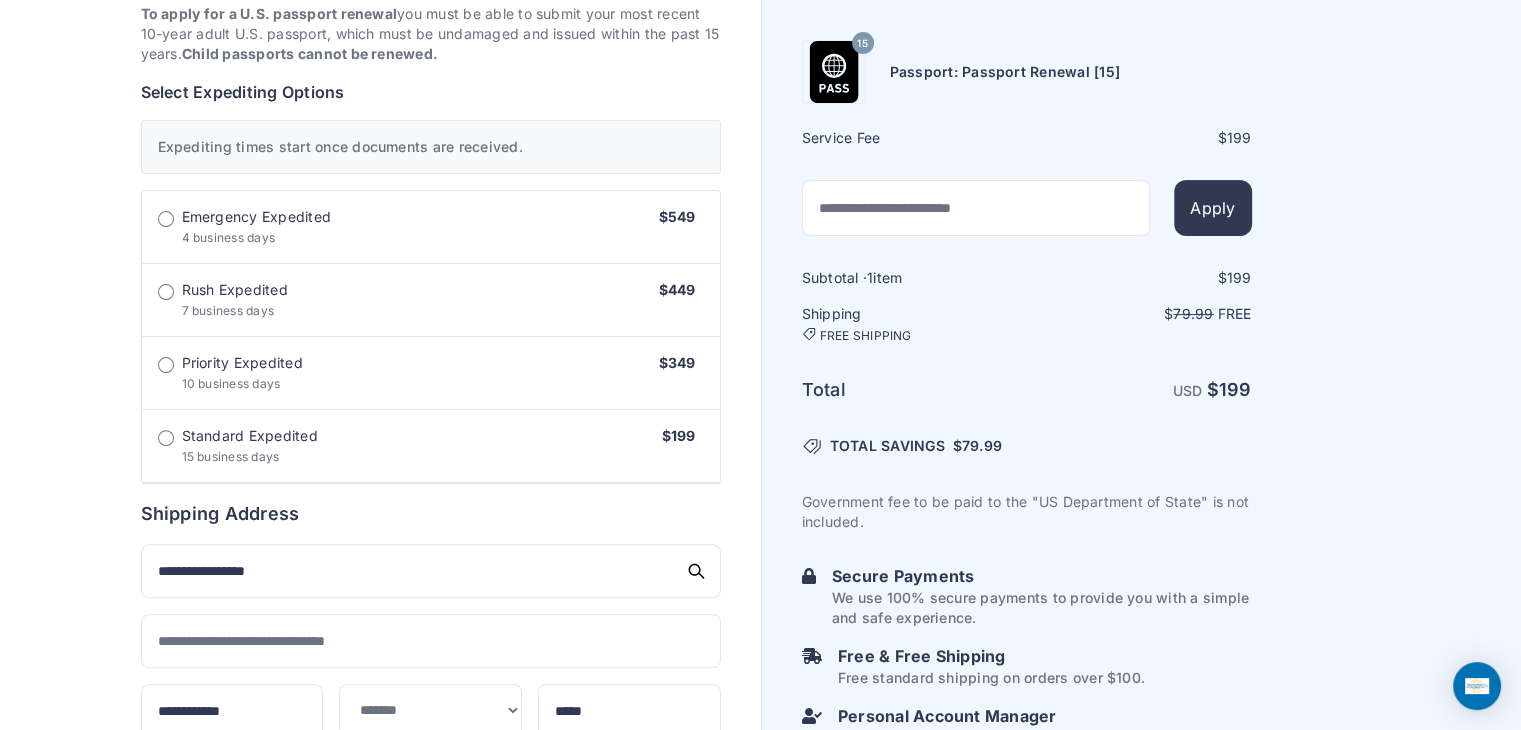 scroll, scrollTop: 536, scrollLeft: 0, axis: vertical 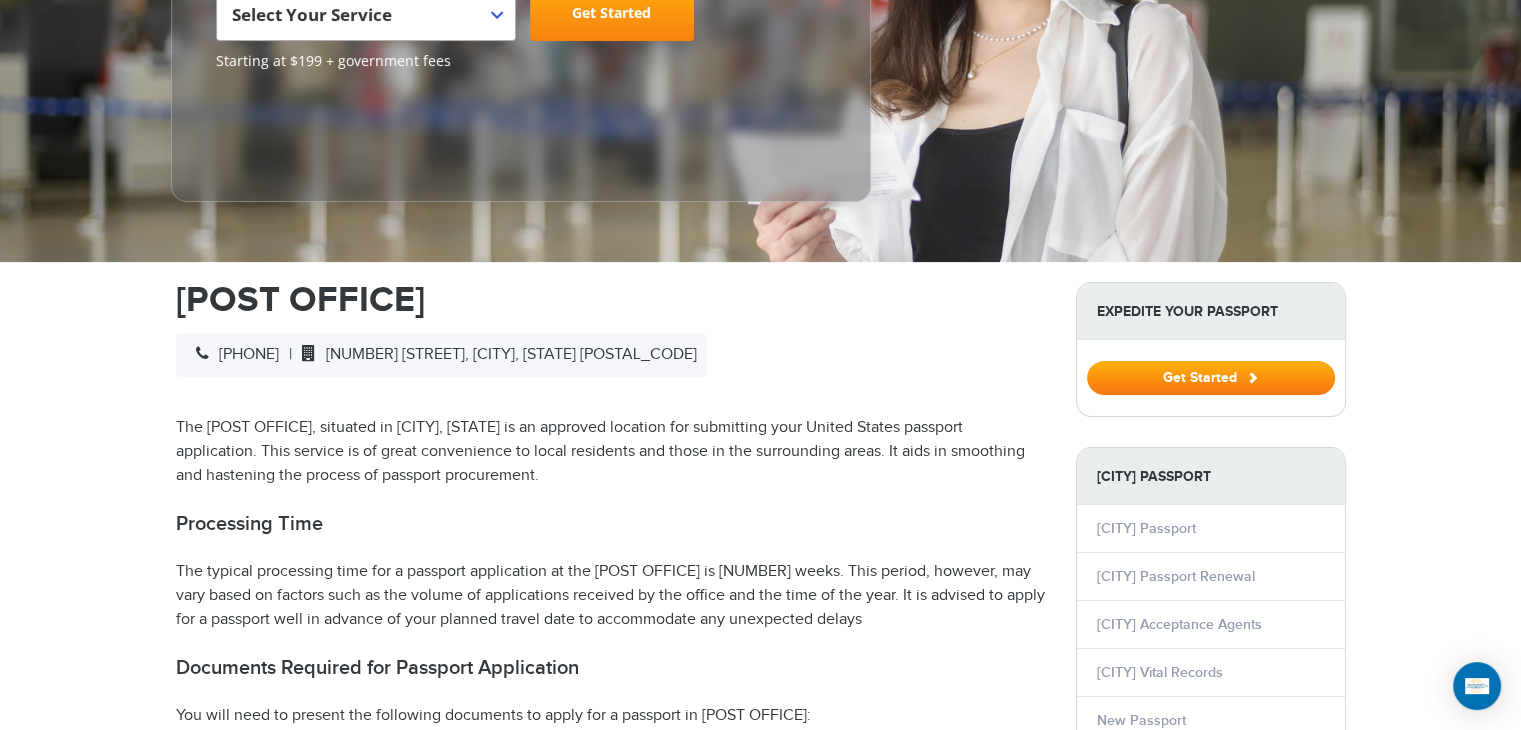 click on "Select Your Service" at bounding box center [312, 14] 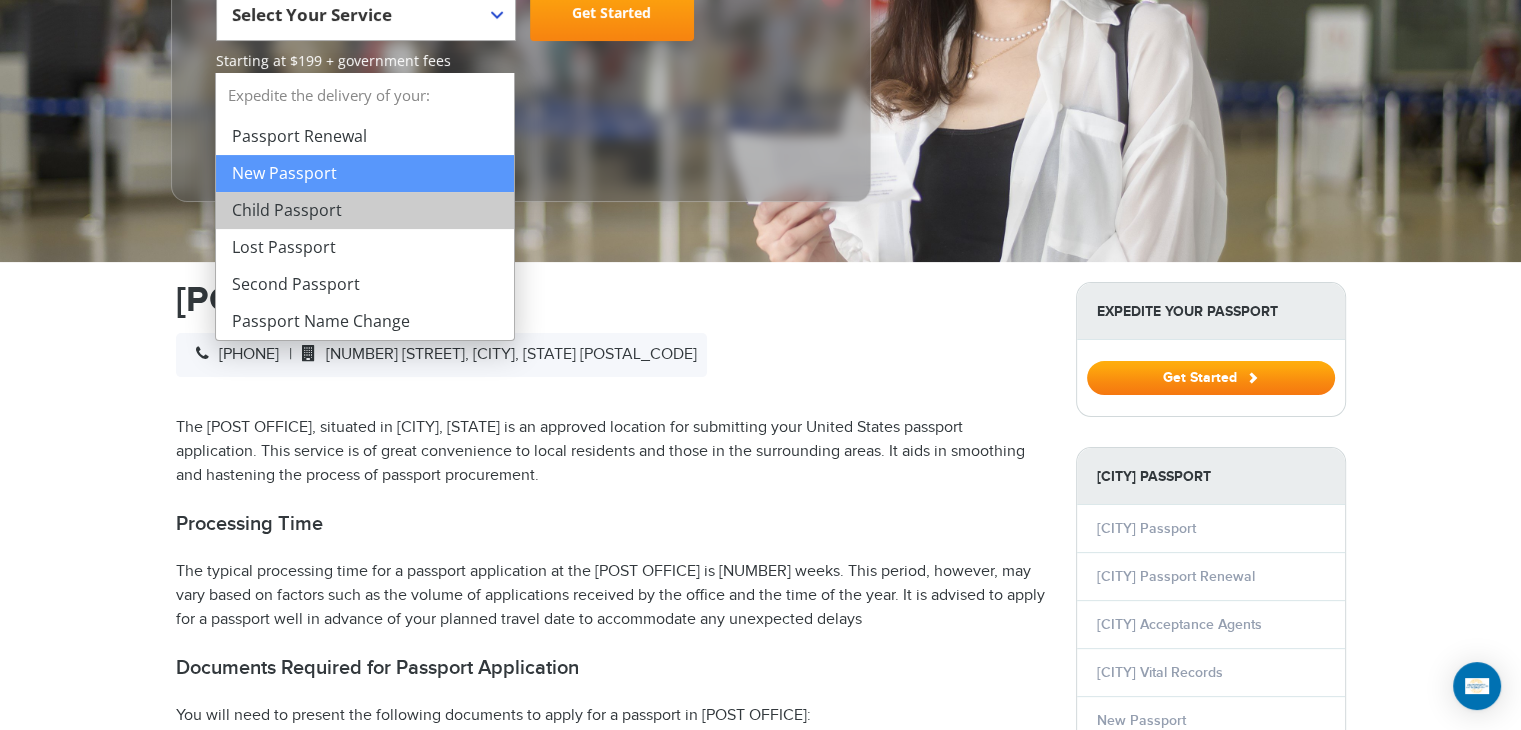 select on "**********" 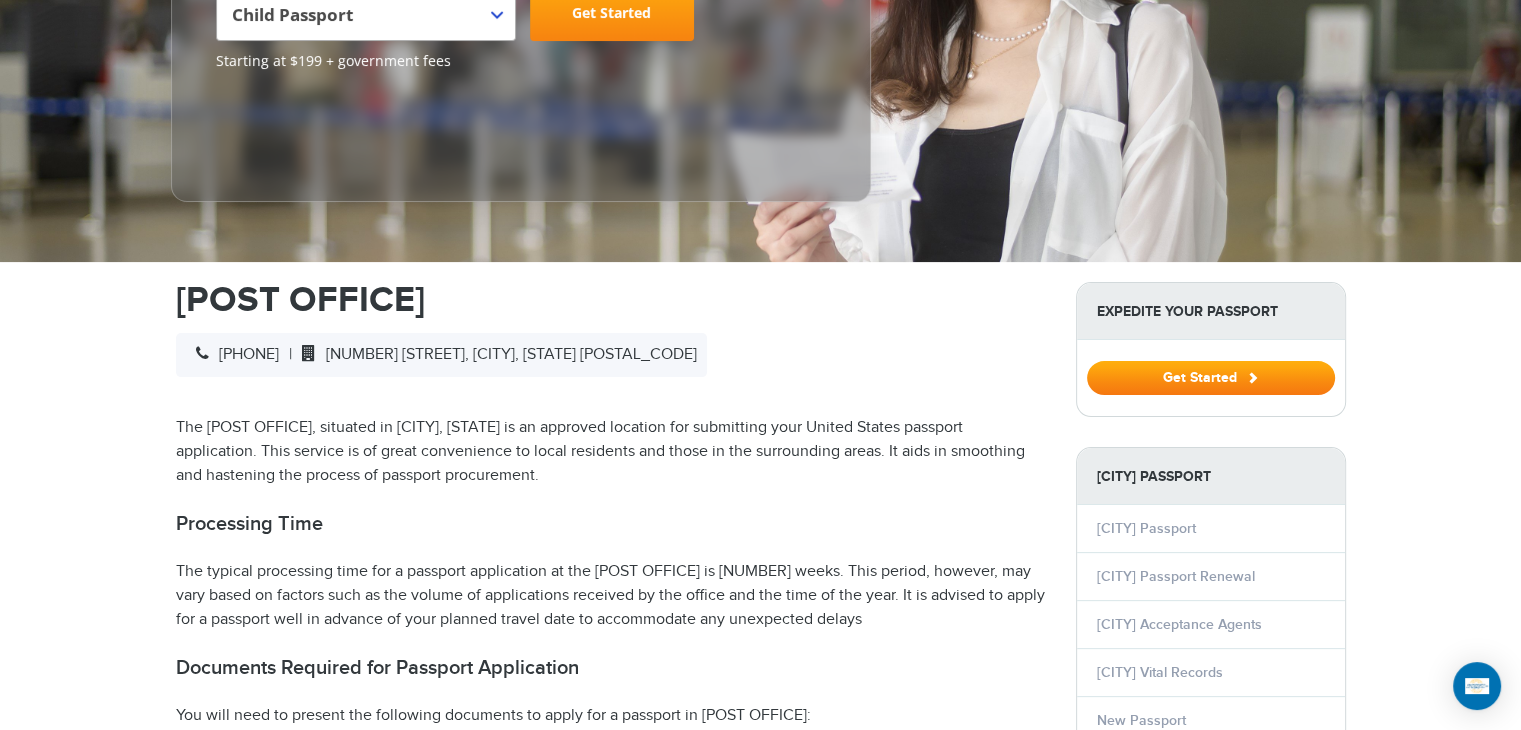 click on "Get Started" at bounding box center (612, 13) 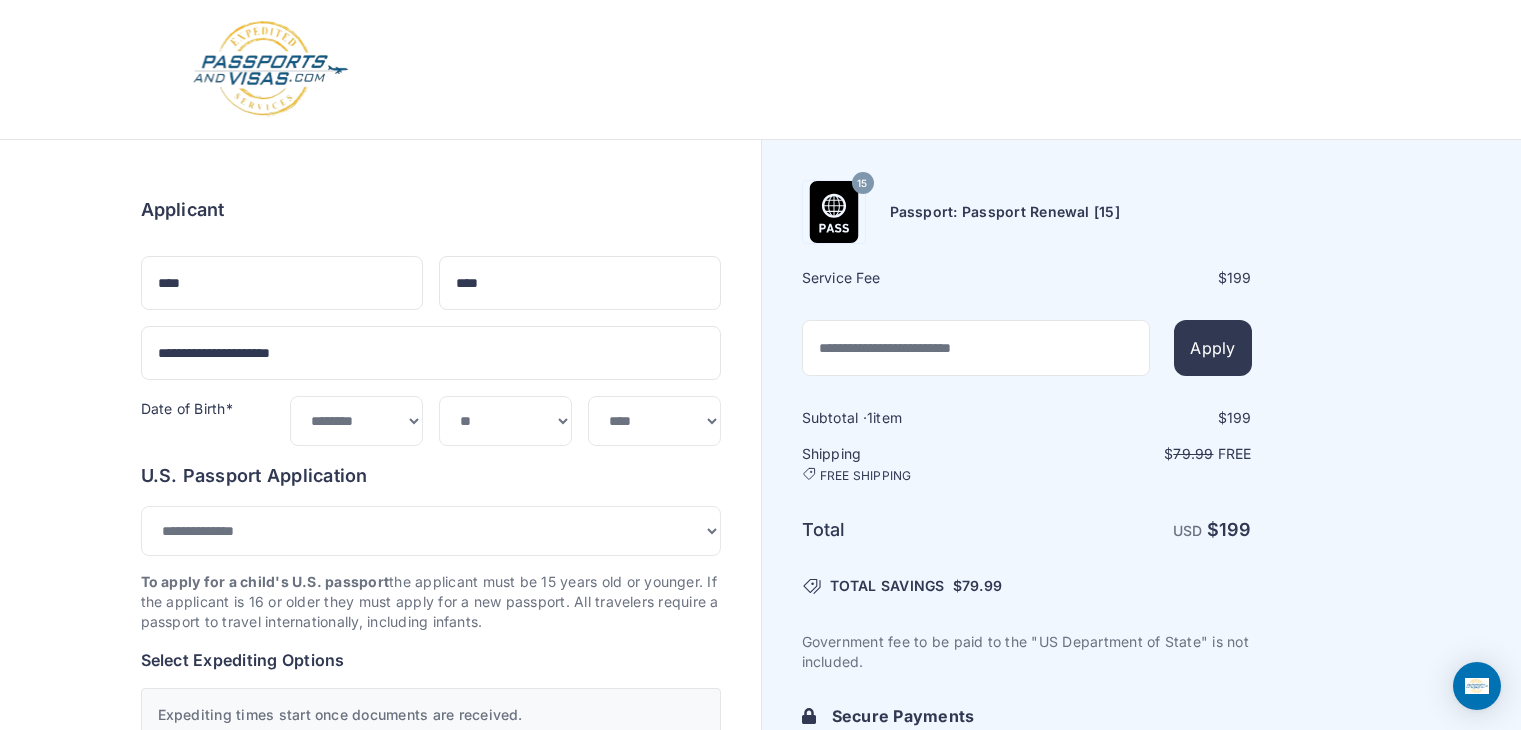 select on "*****" 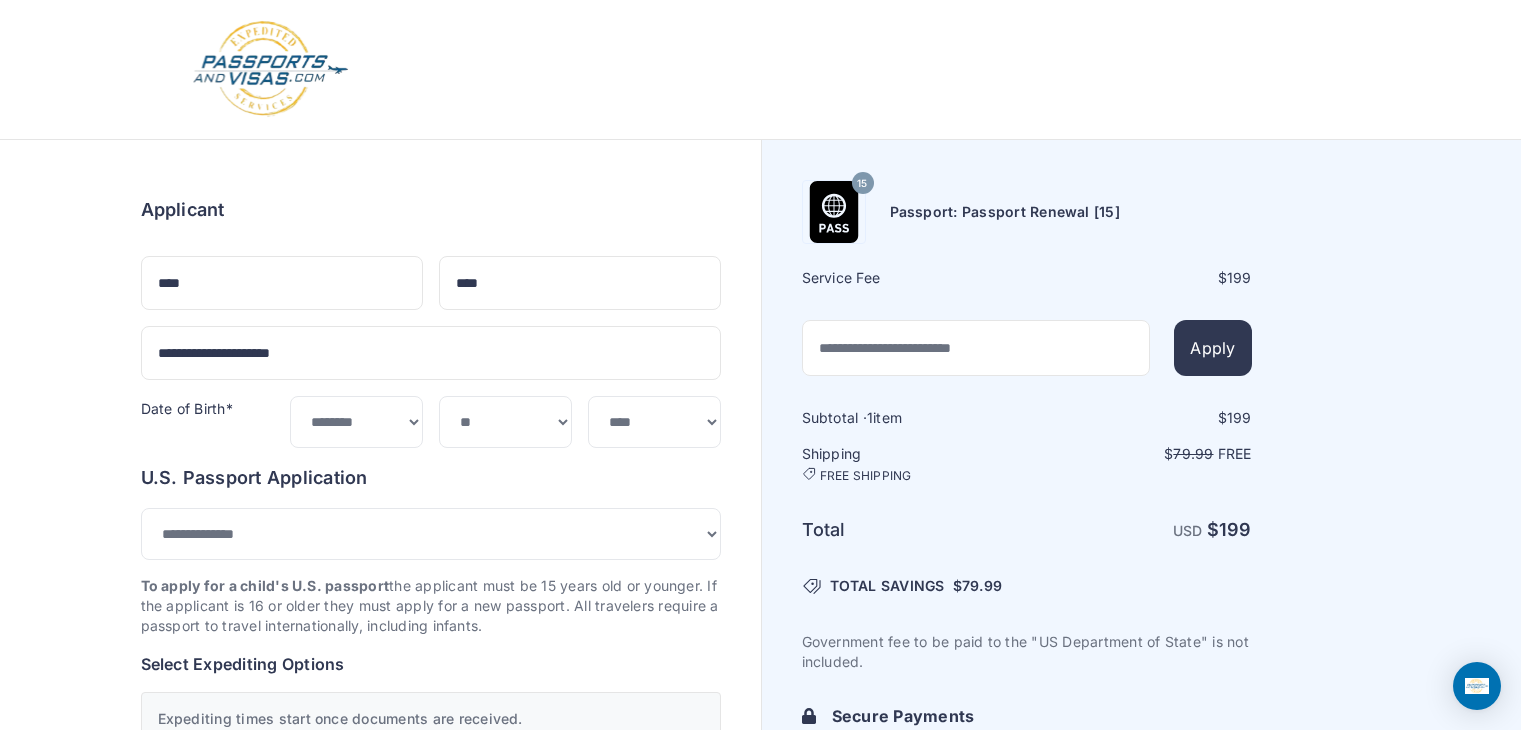 scroll, scrollTop: 0, scrollLeft: 0, axis: both 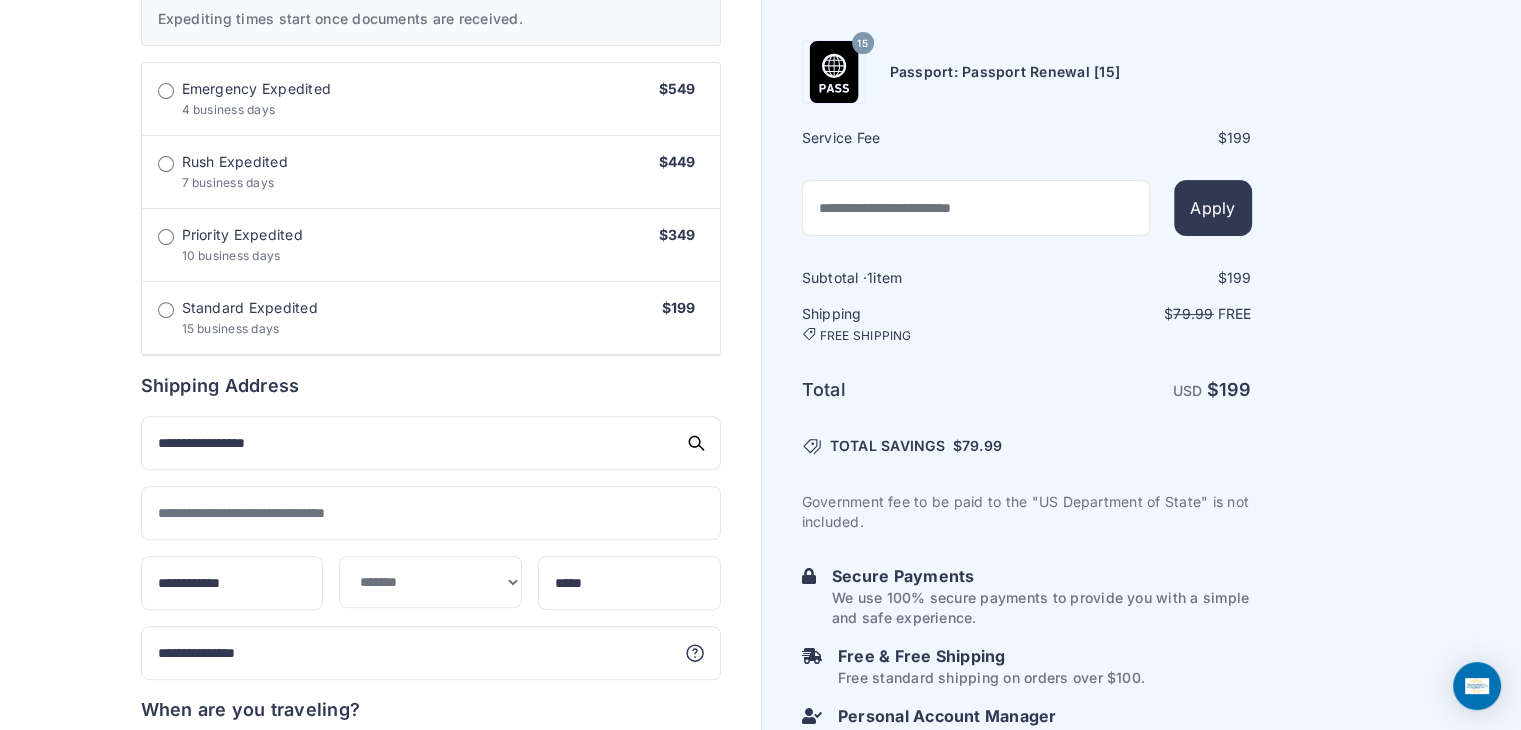 click on "Standard Expedited
15 business days
$199" at bounding box center [431, 318] 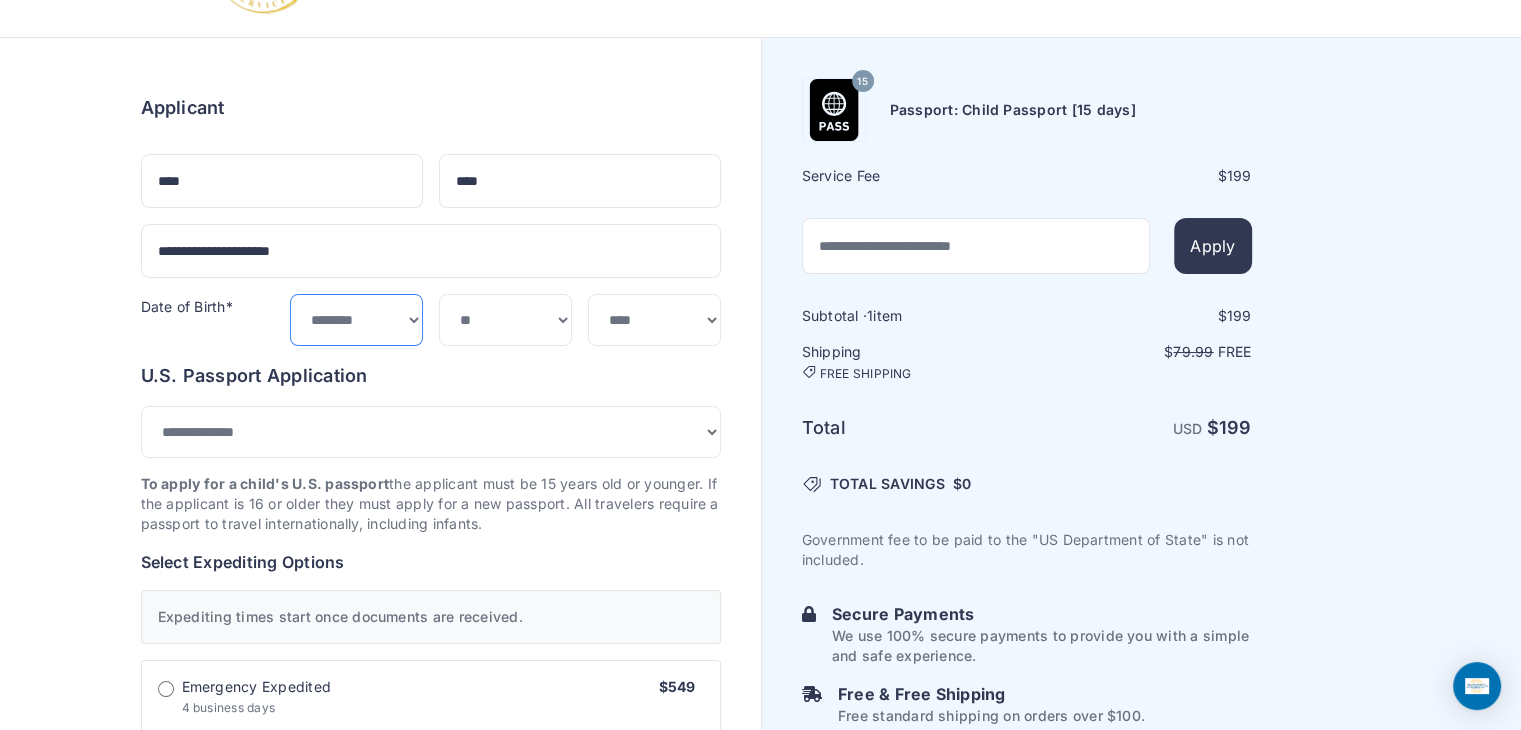 click on "*****
*******
********
*****
*****
***
****
****
******
*********
*******
********
********" at bounding box center (356, 320) 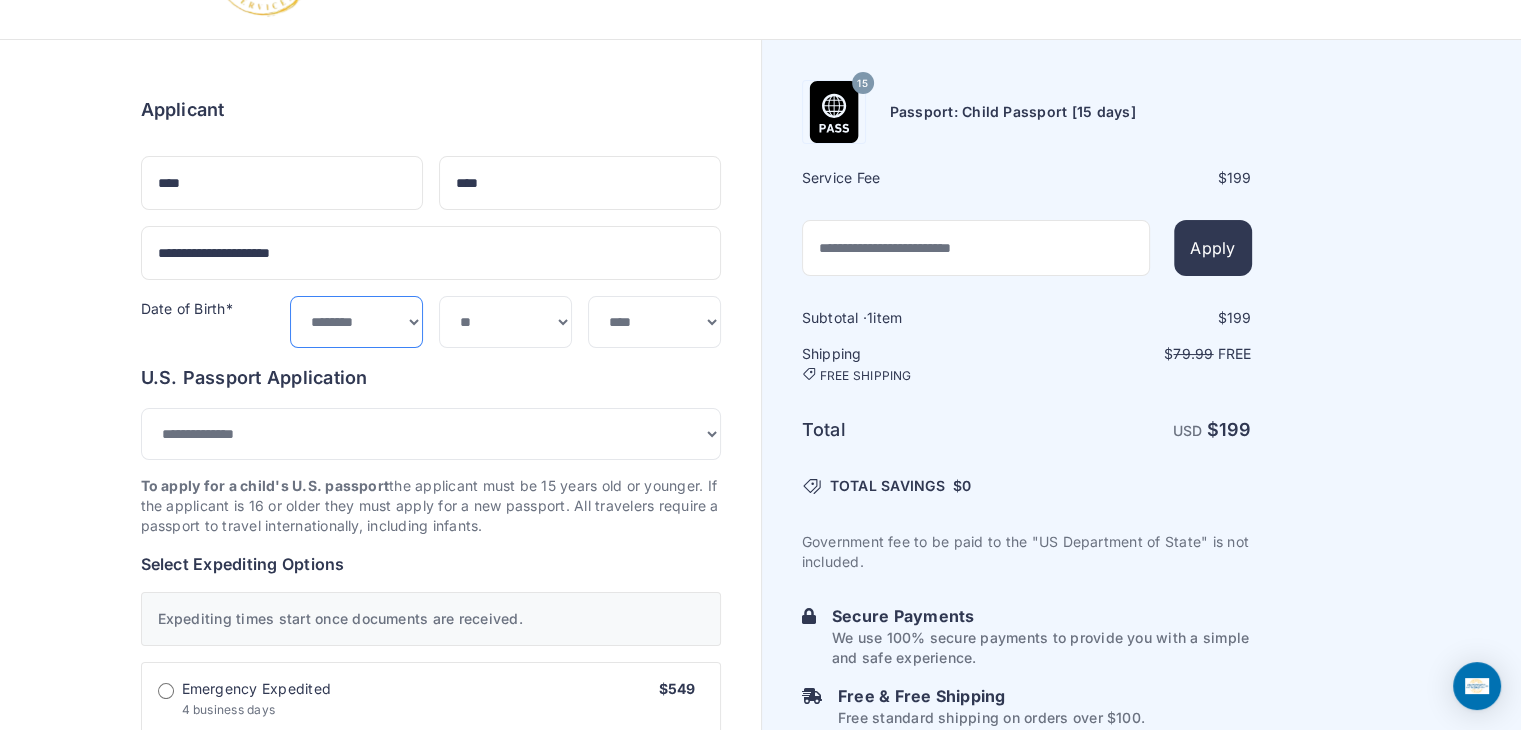 scroll, scrollTop: 100, scrollLeft: 0, axis: vertical 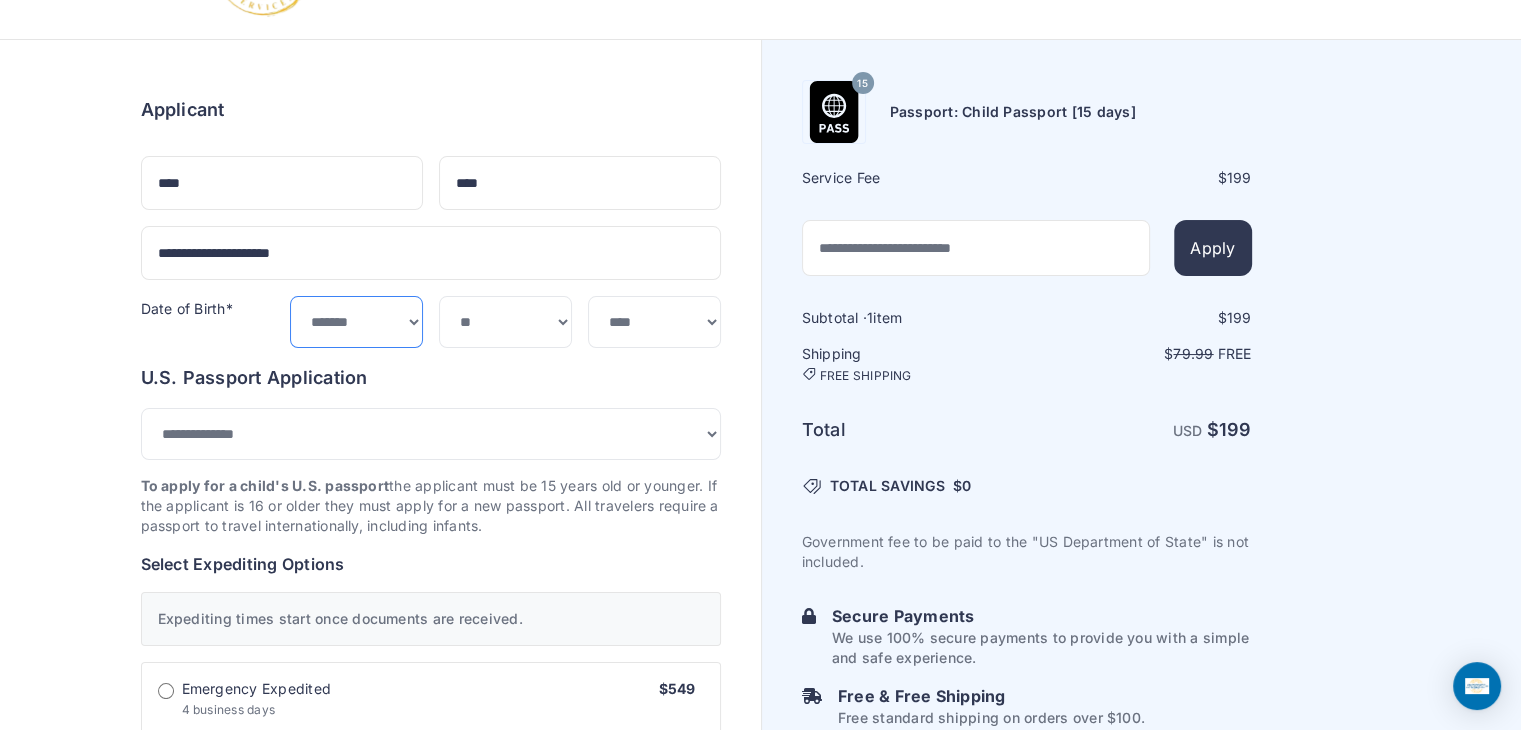 click on "*****
*******
********
*****
*****
***
****
****
******
*********
*******
********
********" at bounding box center [356, 322] 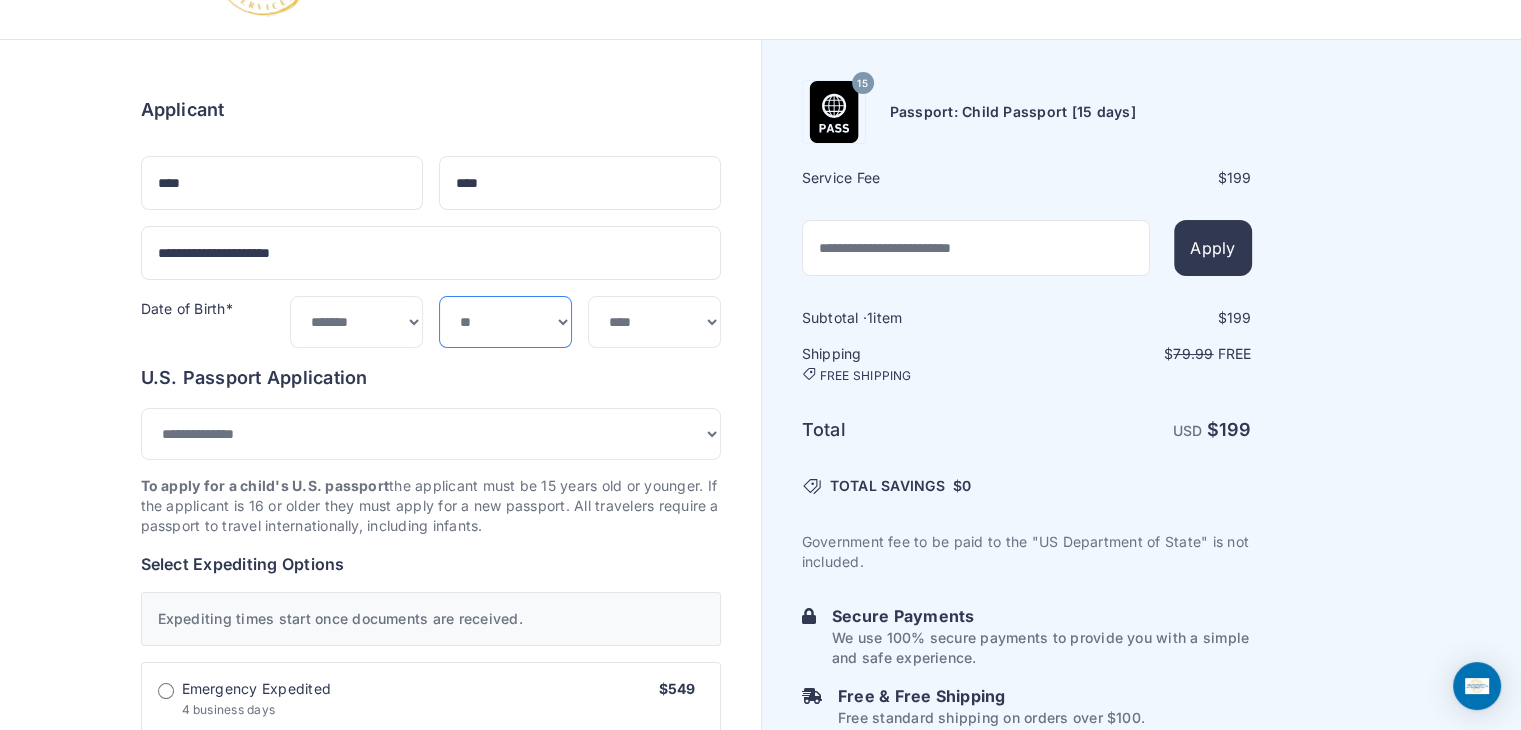 click on "***
*
*
*
*
*
*
*
*
*
**
**
**
**
** ** ** ** ** **" at bounding box center (505, 322) 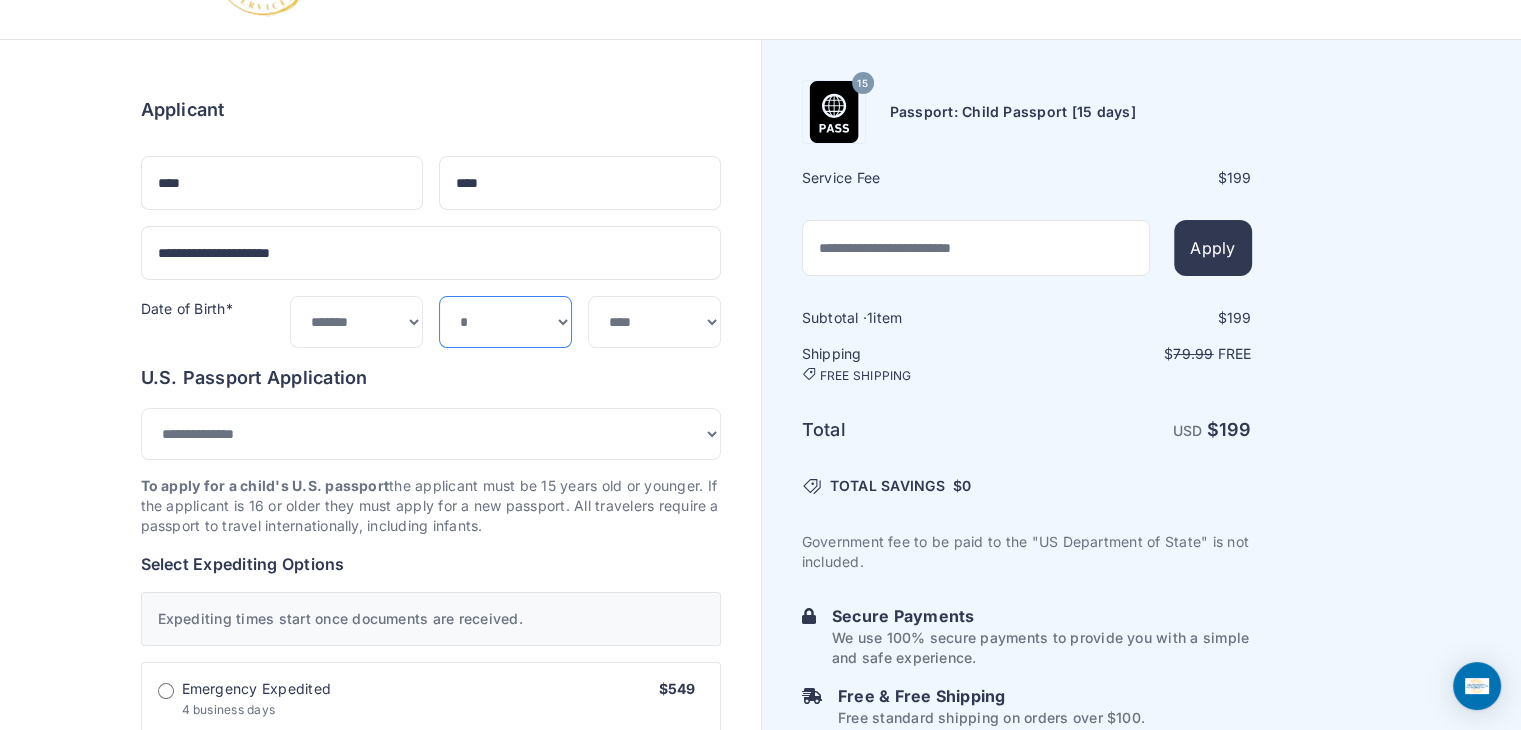 click on "***
*
*
*
*
*
*
*
*
*
**
**
**
**
** ** ** ** ** **" at bounding box center (505, 322) 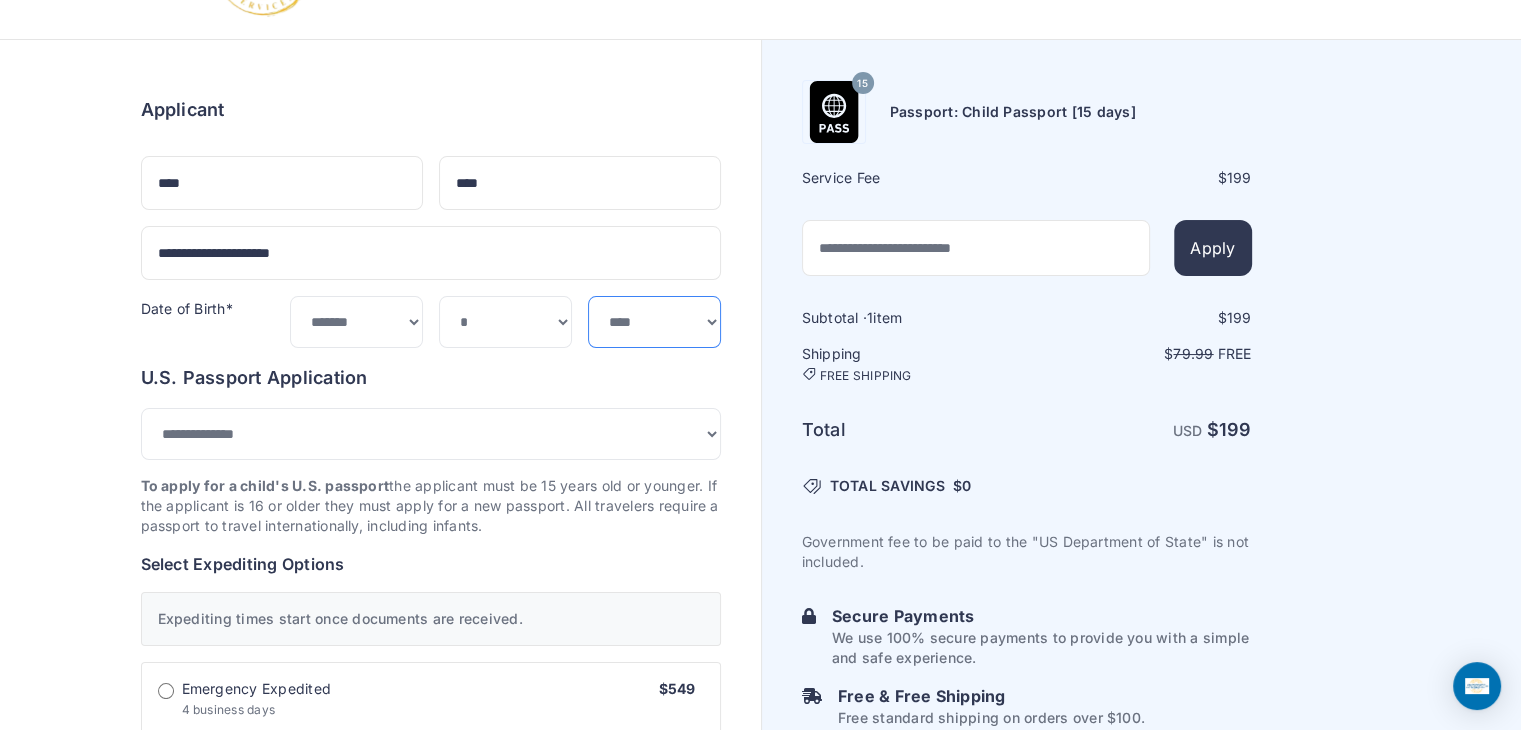 click on "****
****
****
****
****
****
****
****
****
****
****
****
****
**** **** **** **** **** **** **** **** **** **** ****" at bounding box center [654, 322] 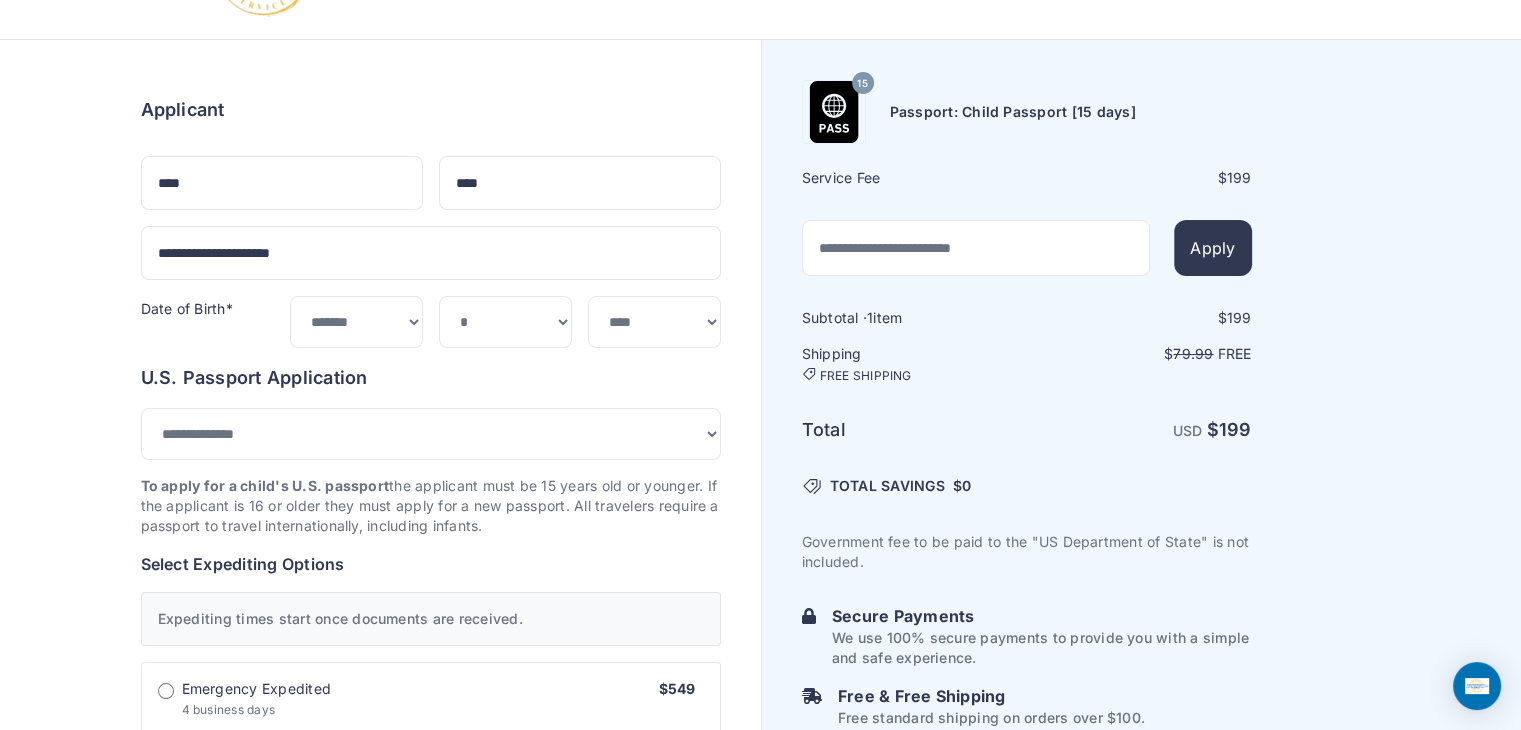 click on "U.S. Passport Application" at bounding box center (431, 378) 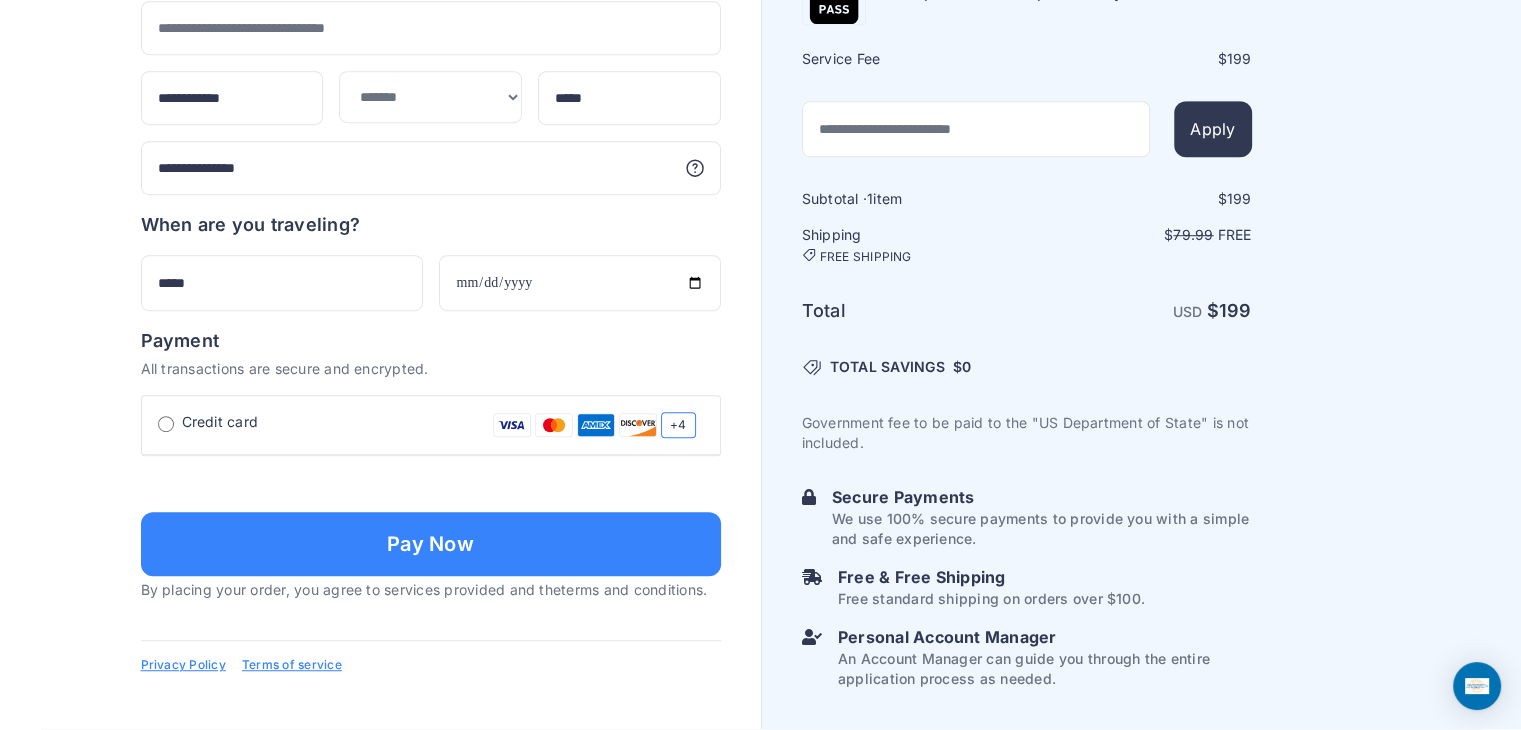 scroll, scrollTop: 1441, scrollLeft: 0, axis: vertical 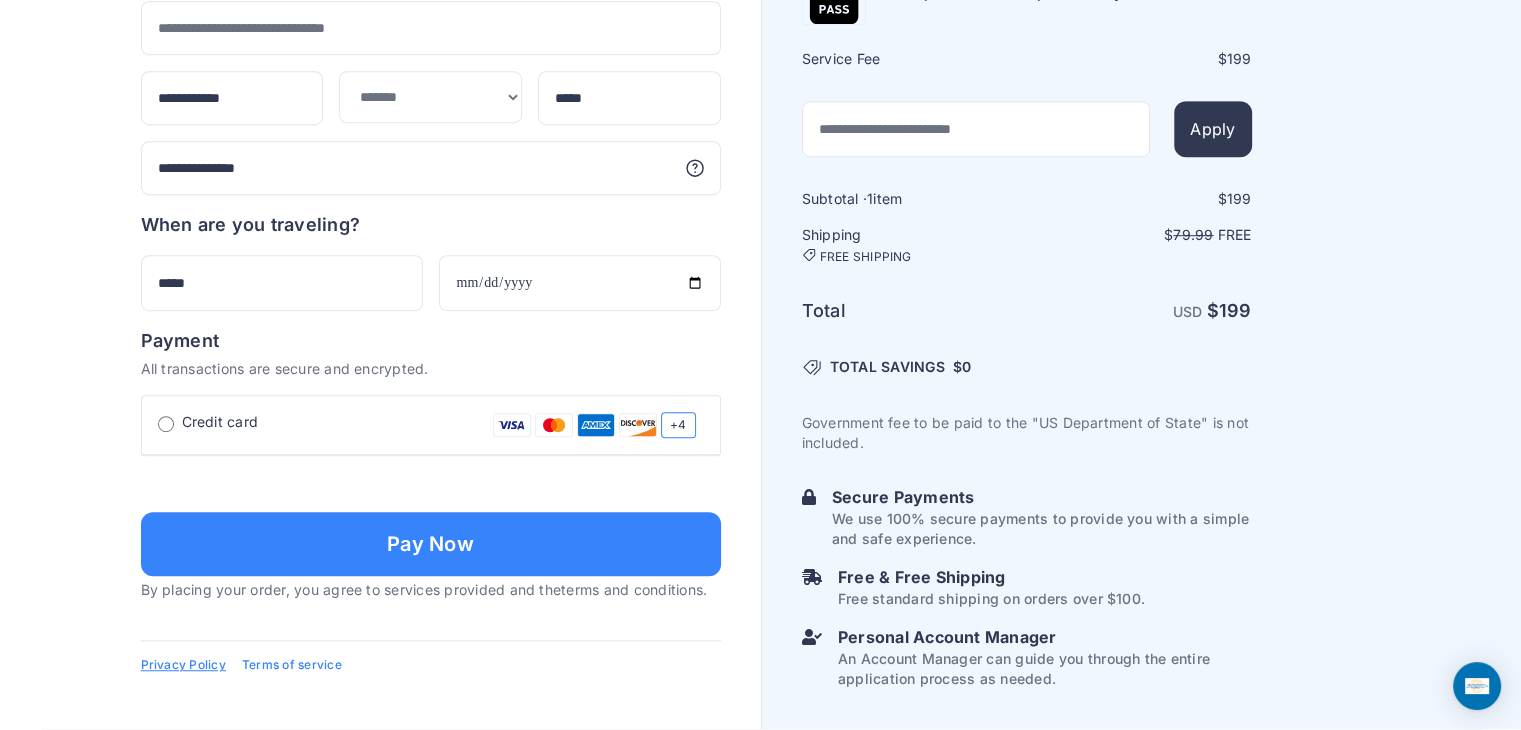 click on "Terms of service" at bounding box center [292, 665] 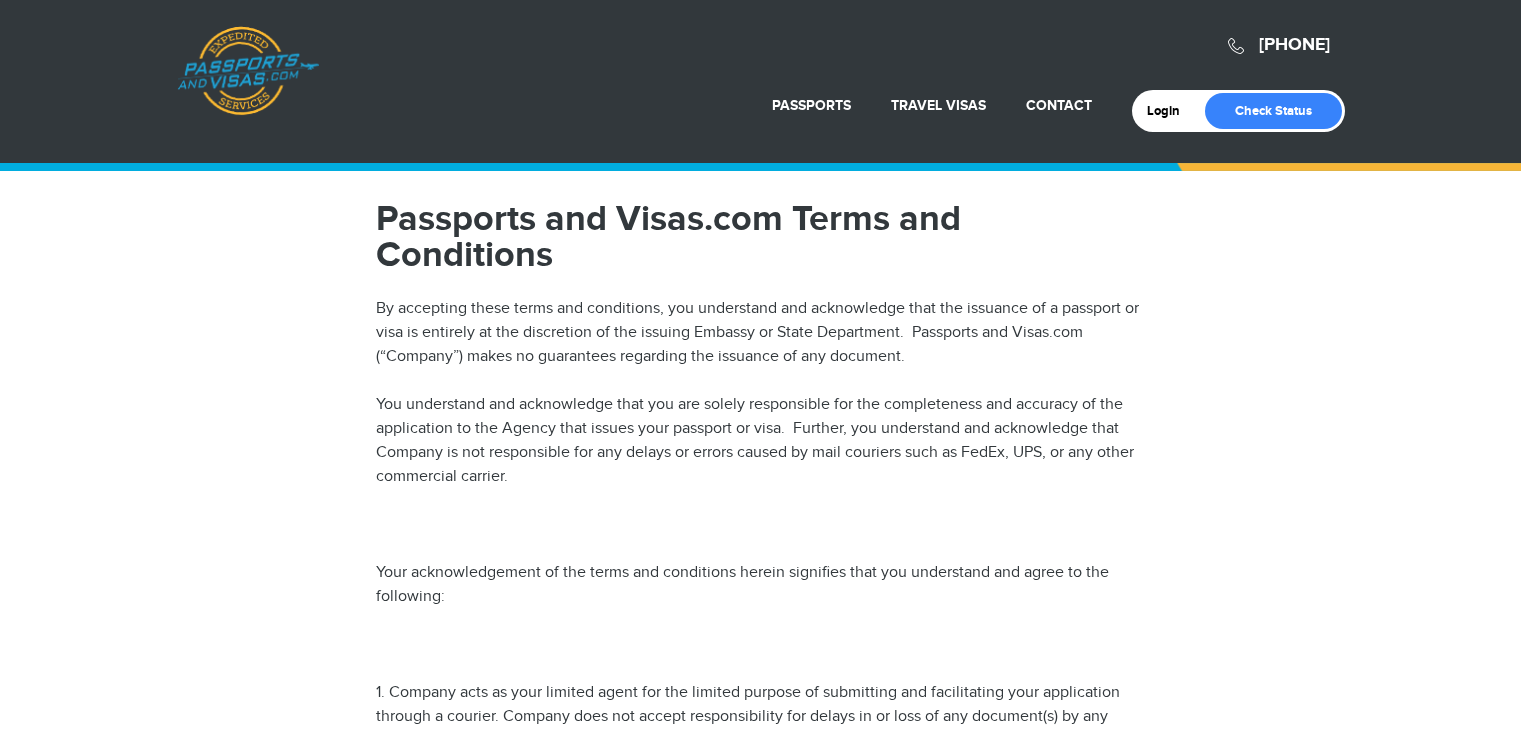 scroll, scrollTop: 0, scrollLeft: 0, axis: both 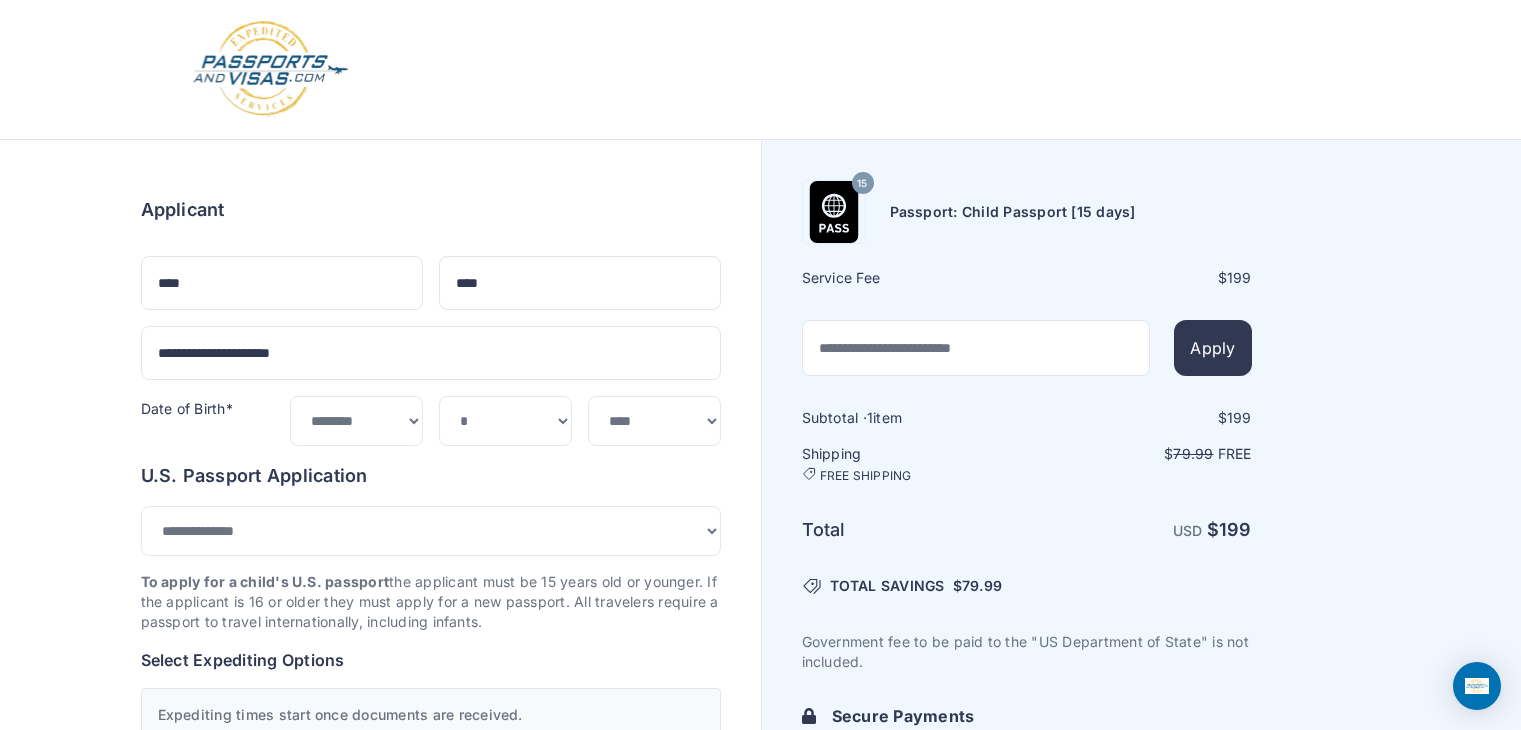 select on "*****" 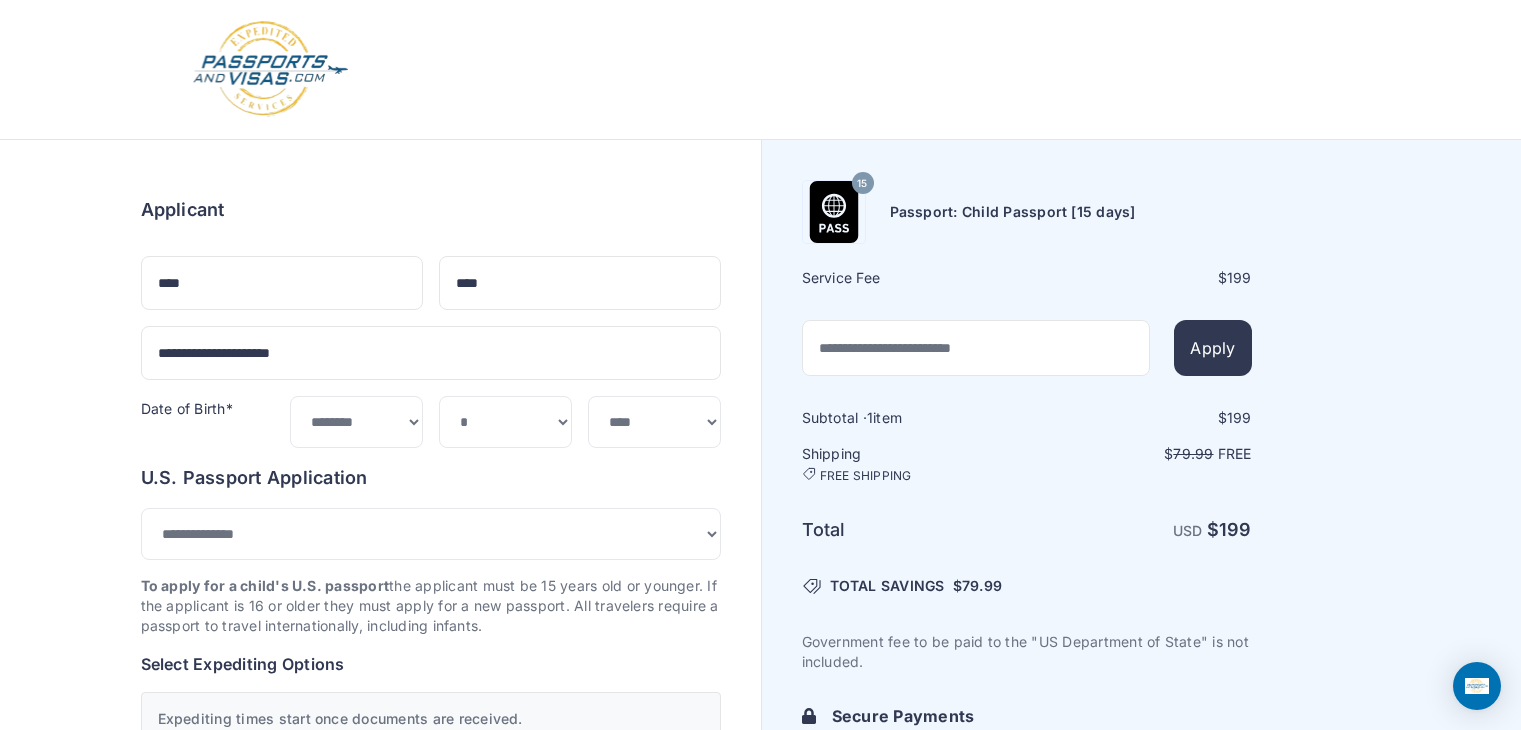 scroll, scrollTop: 1120, scrollLeft: 0, axis: vertical 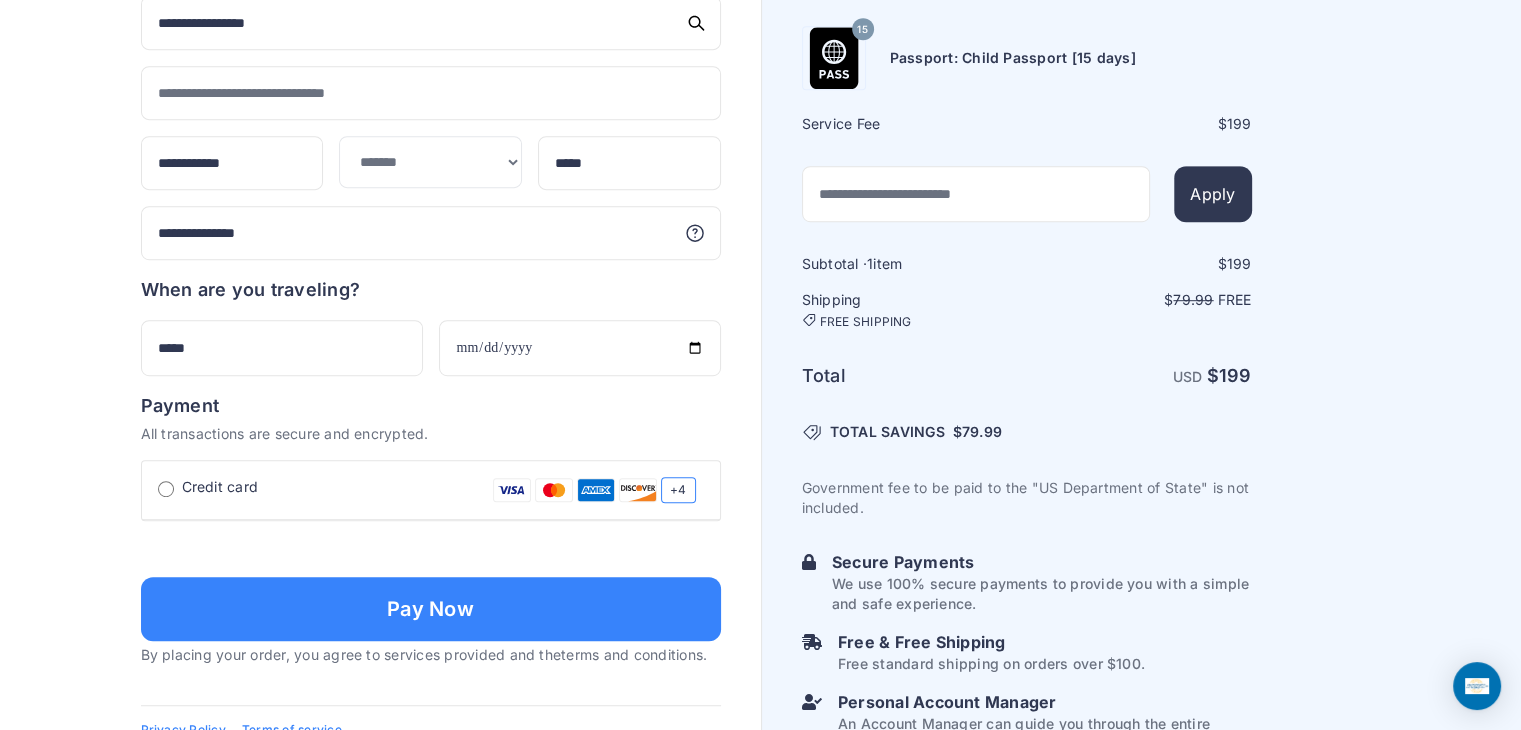 click at bounding box center (834, 58) 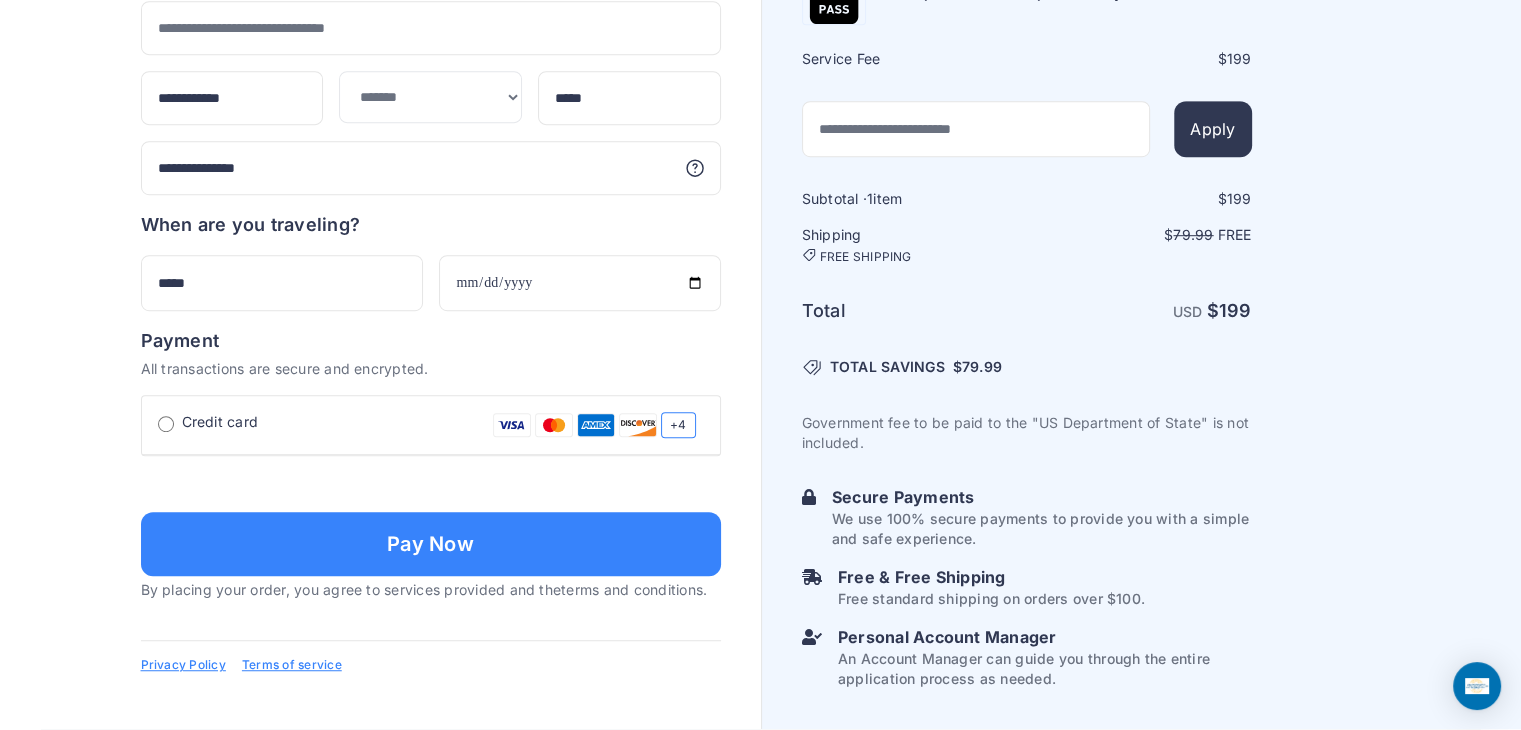 scroll, scrollTop: 1472, scrollLeft: 0, axis: vertical 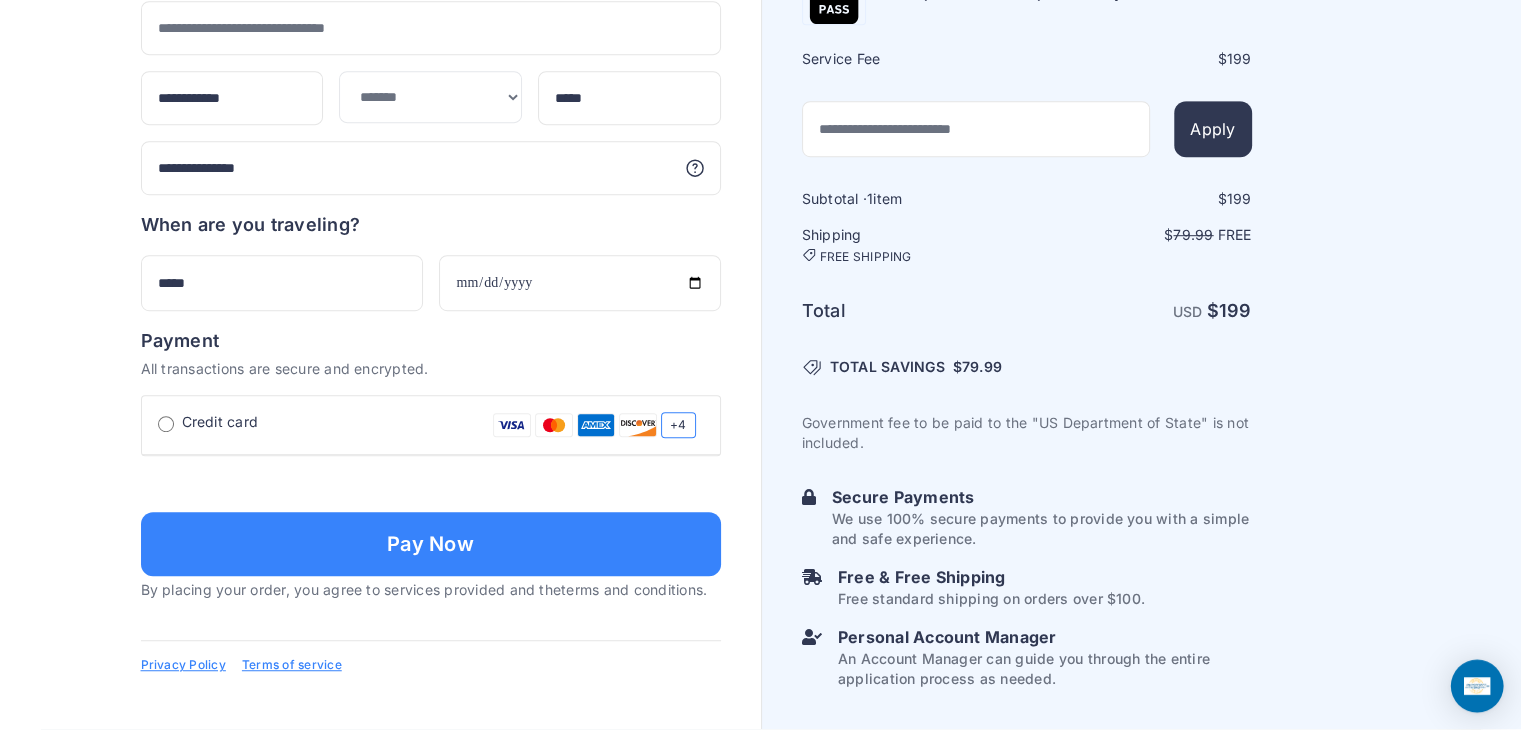 click at bounding box center [1477, 685] 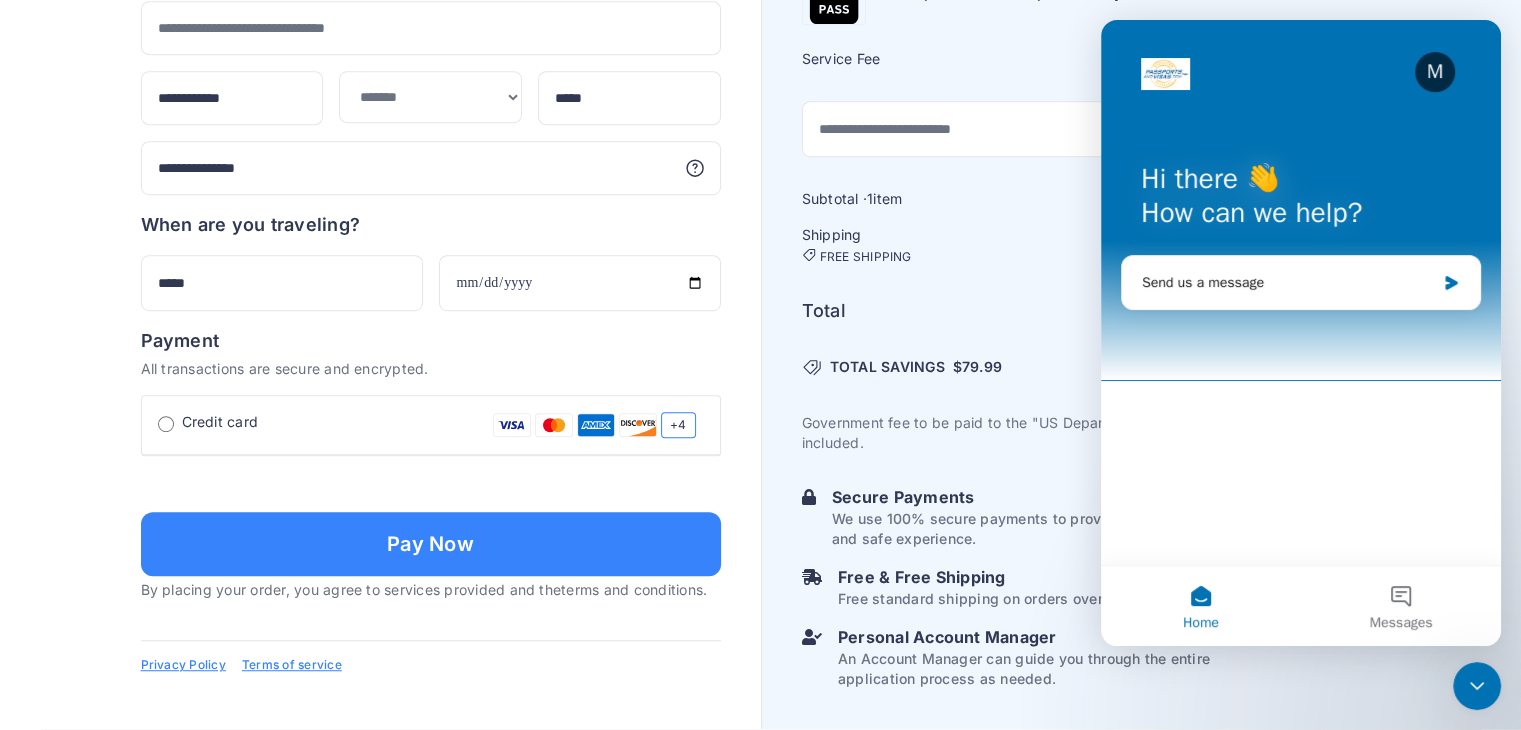 scroll, scrollTop: 0, scrollLeft: 0, axis: both 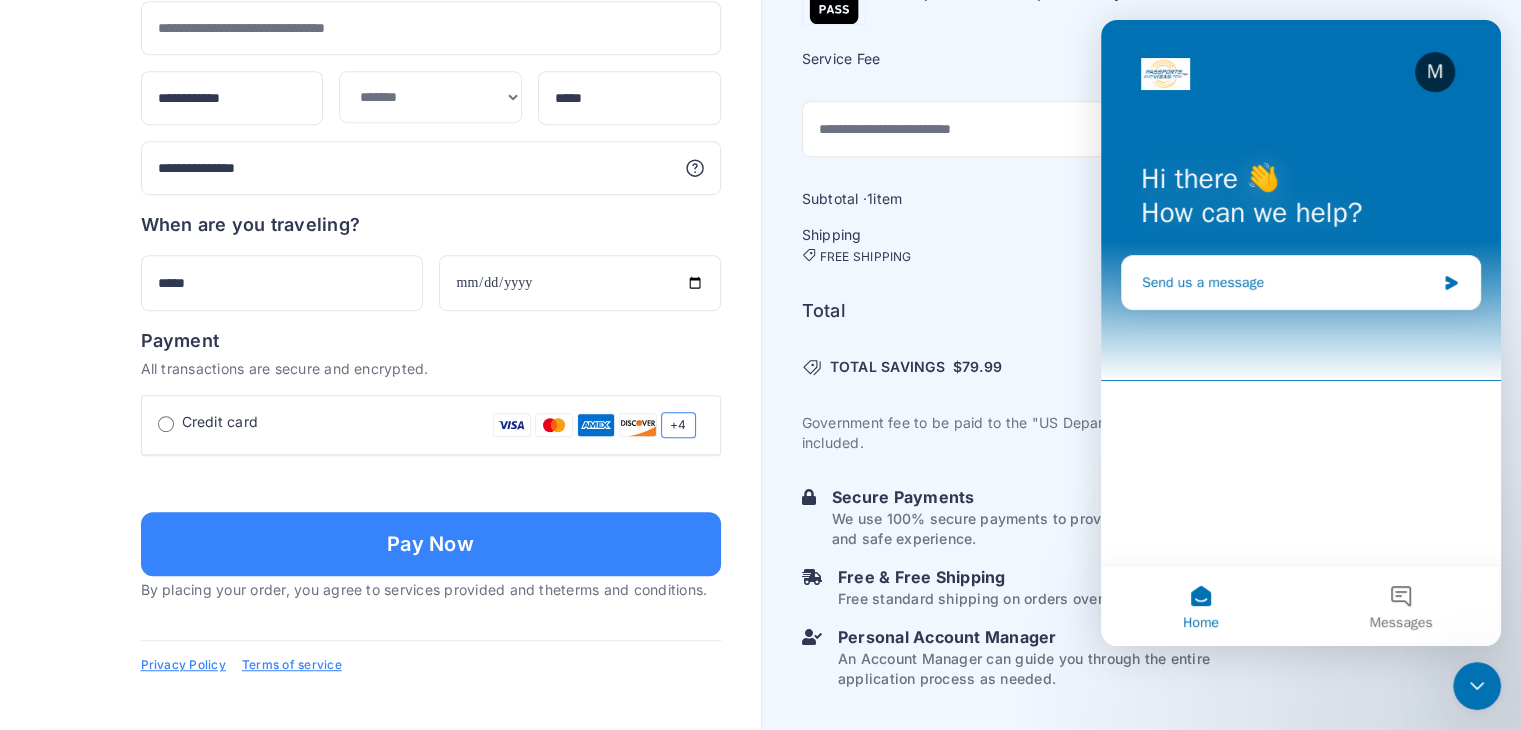 click on "Send us a message" at bounding box center [1301, 282] 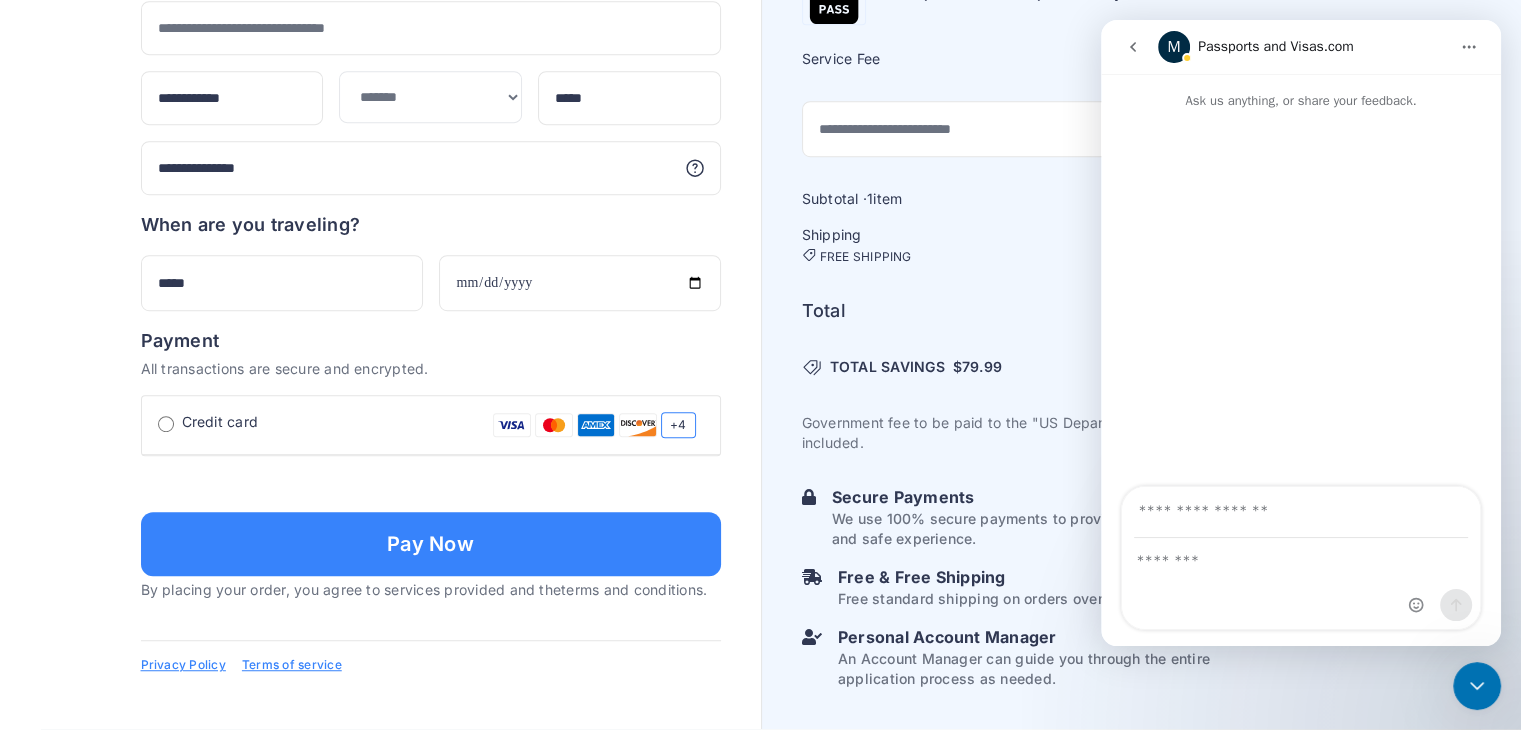 click at bounding box center (1301, 512) 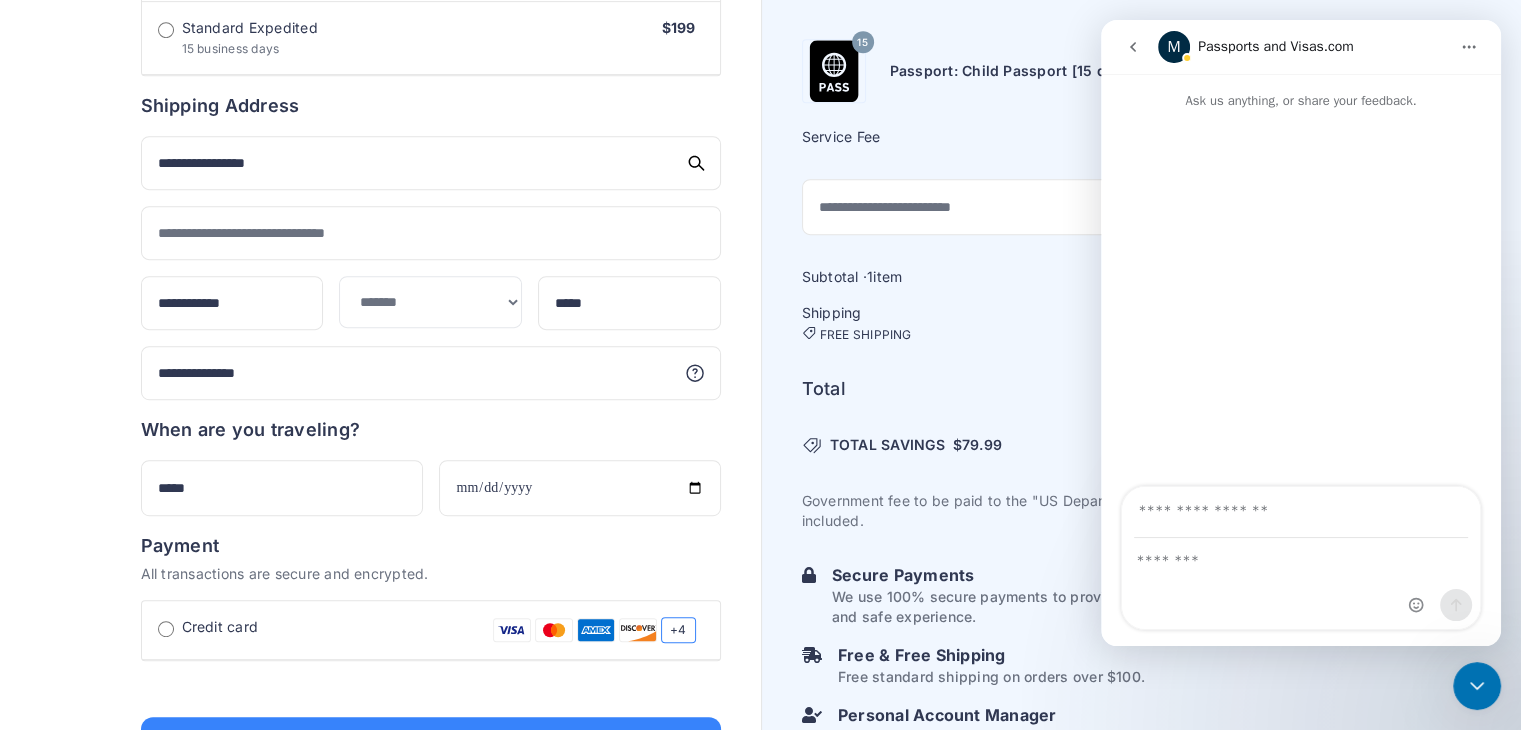 scroll, scrollTop: 972, scrollLeft: 0, axis: vertical 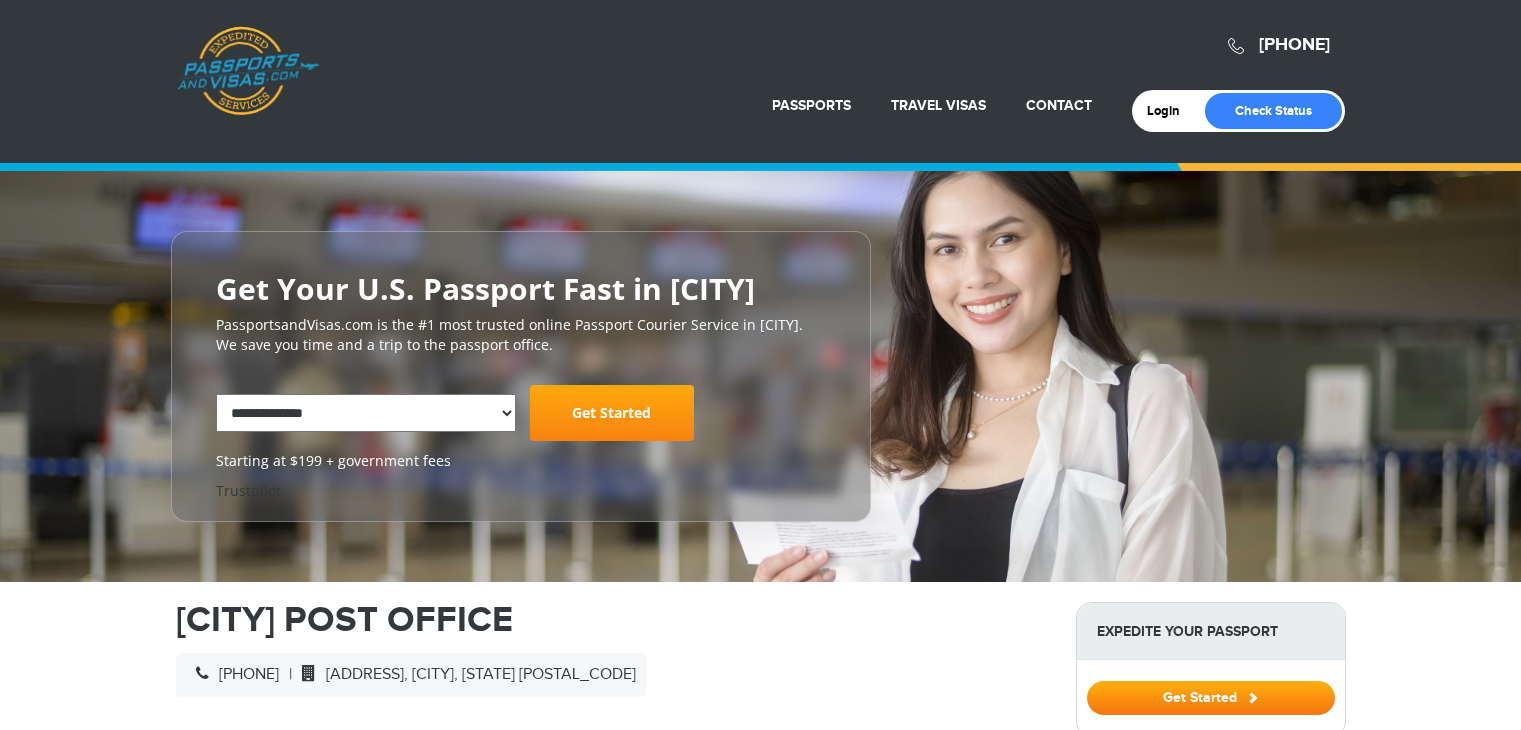 select on "**********" 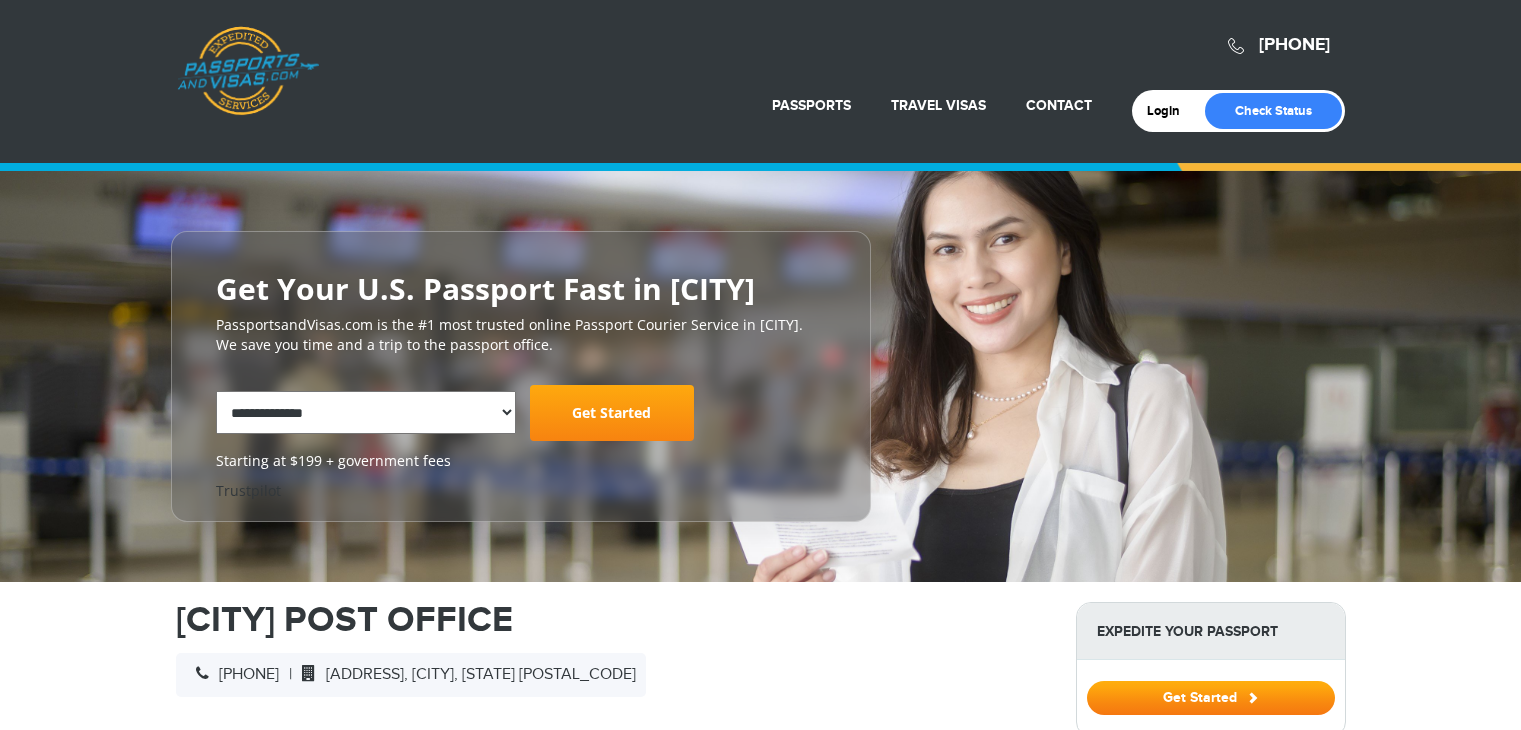 scroll, scrollTop: 383, scrollLeft: 0, axis: vertical 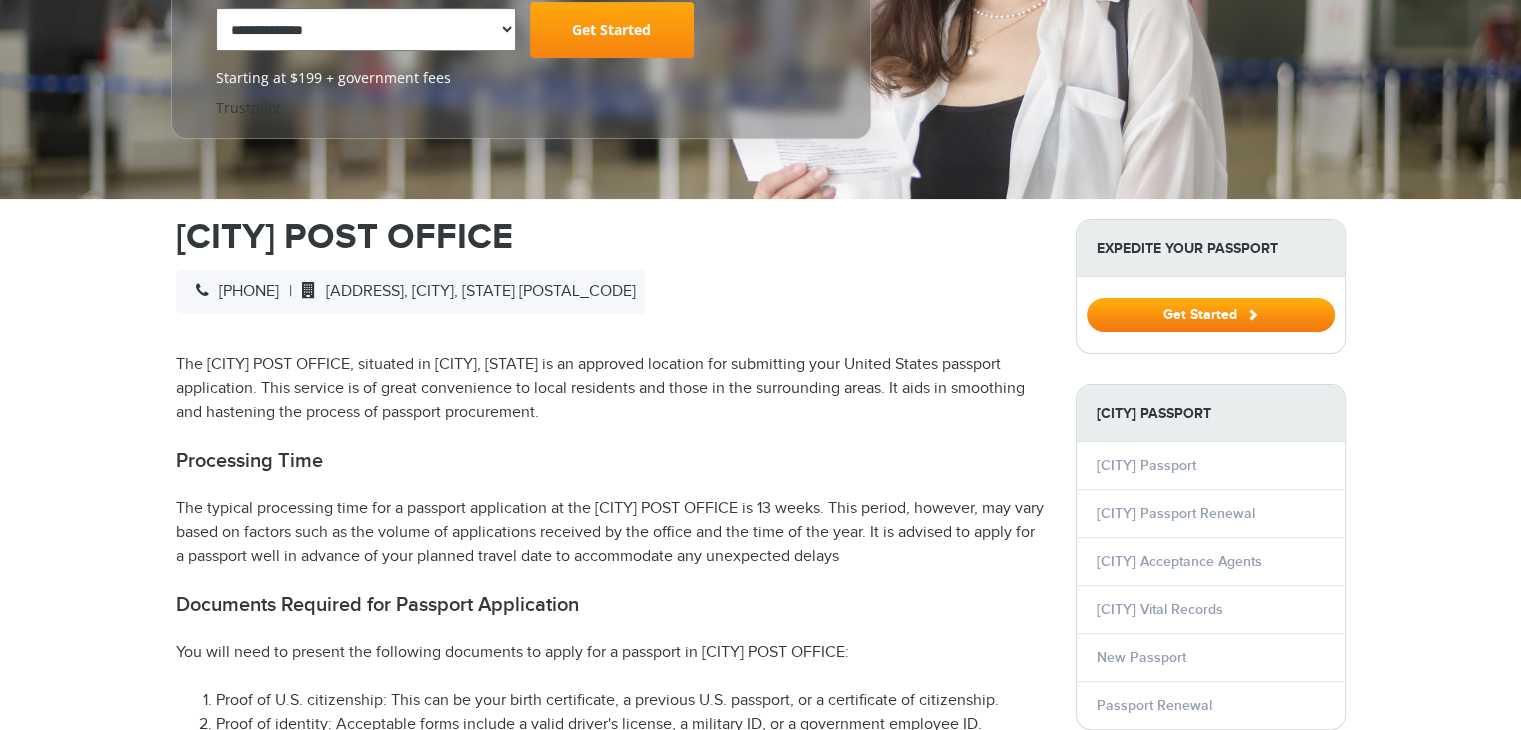select on "**********" 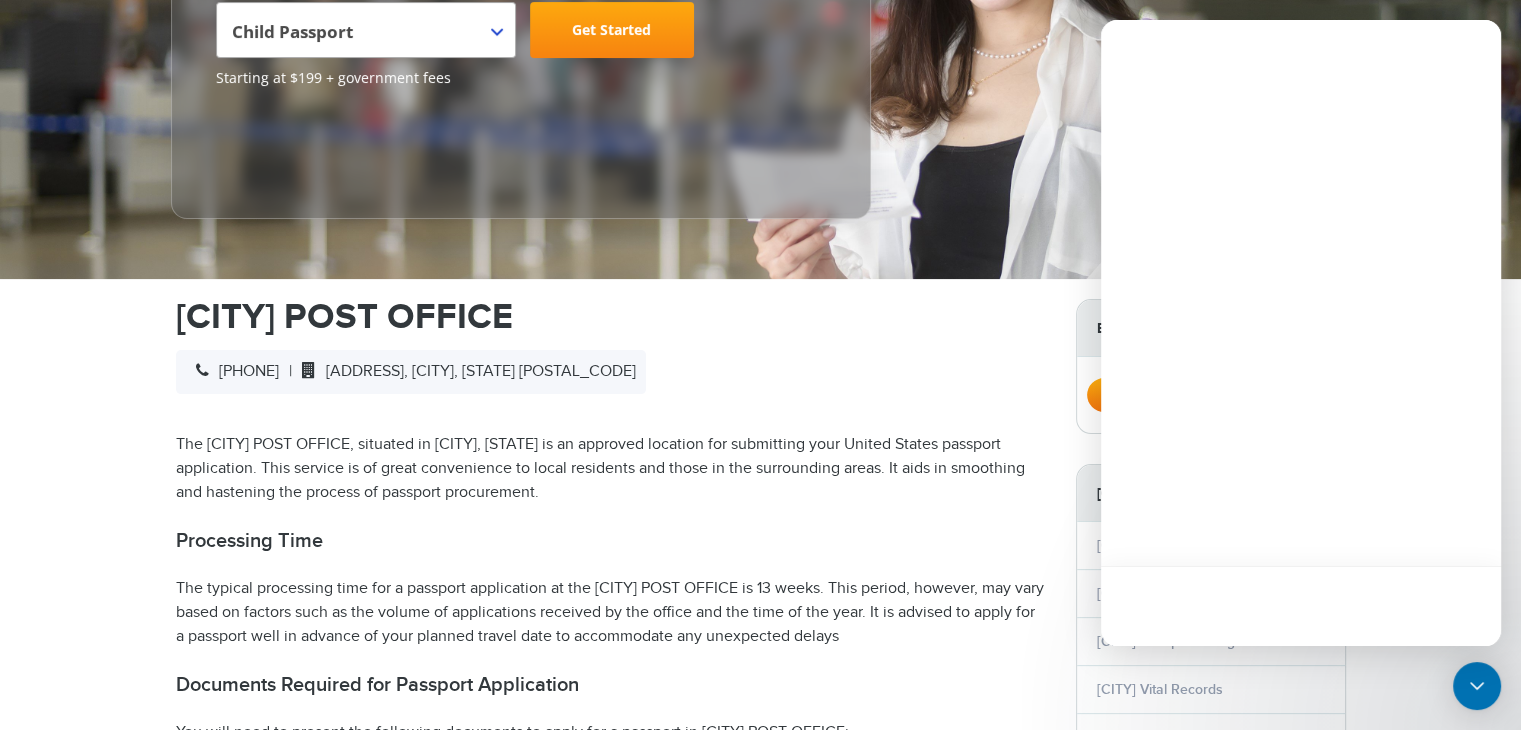 scroll, scrollTop: 0, scrollLeft: 0, axis: both 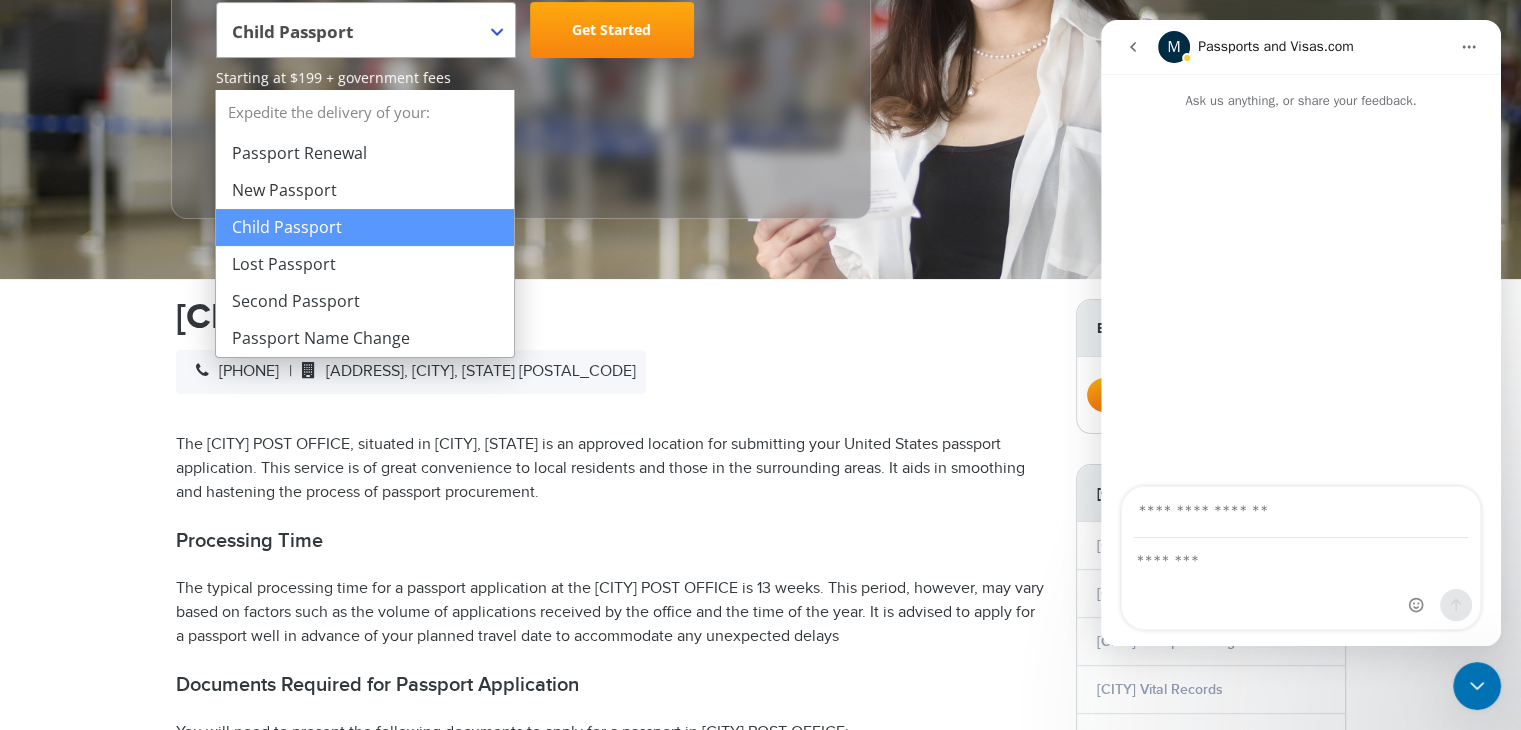 drag, startPoint x: 345, startPoint y: 67, endPoint x: 216, endPoint y: 60, distance: 129.18979 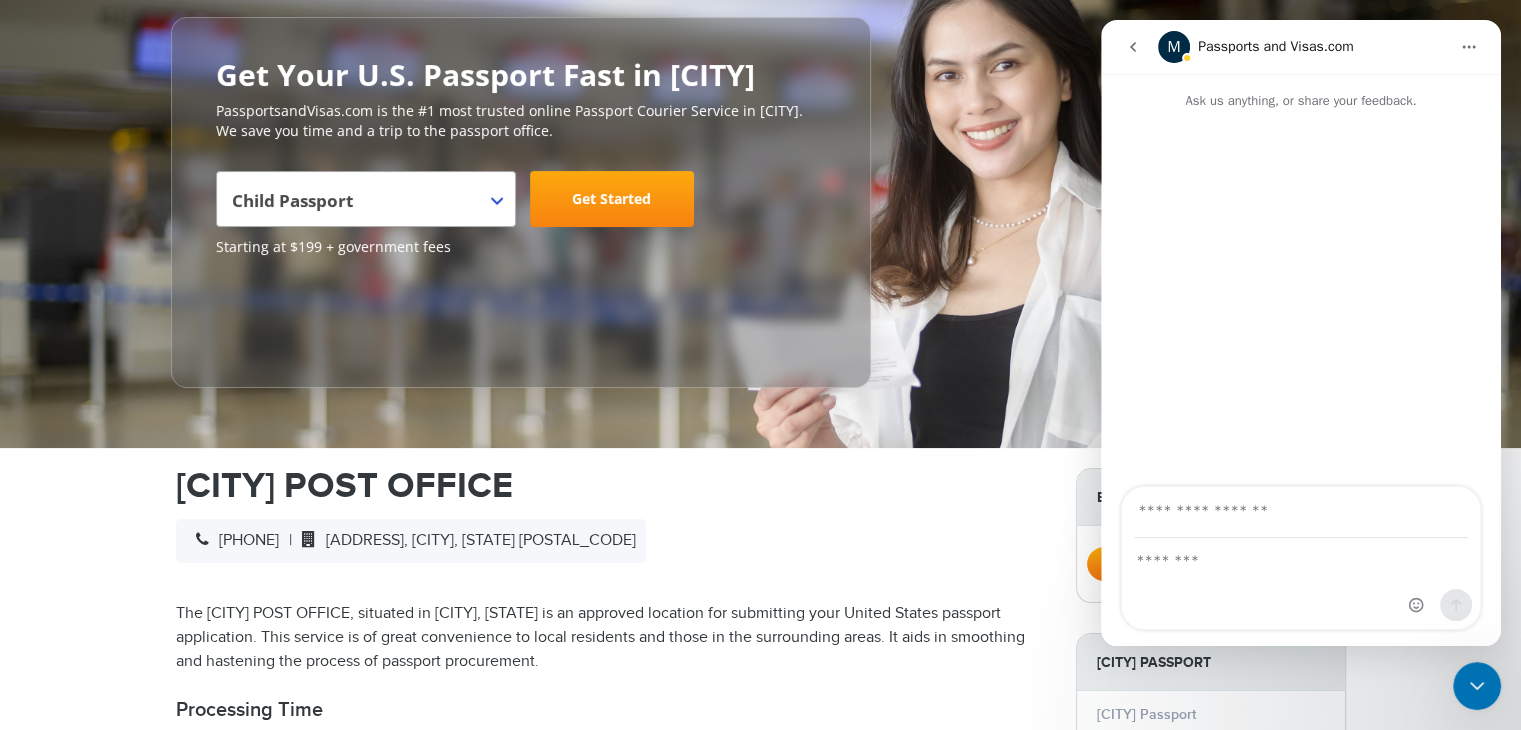 scroll, scrollTop: 183, scrollLeft: 0, axis: vertical 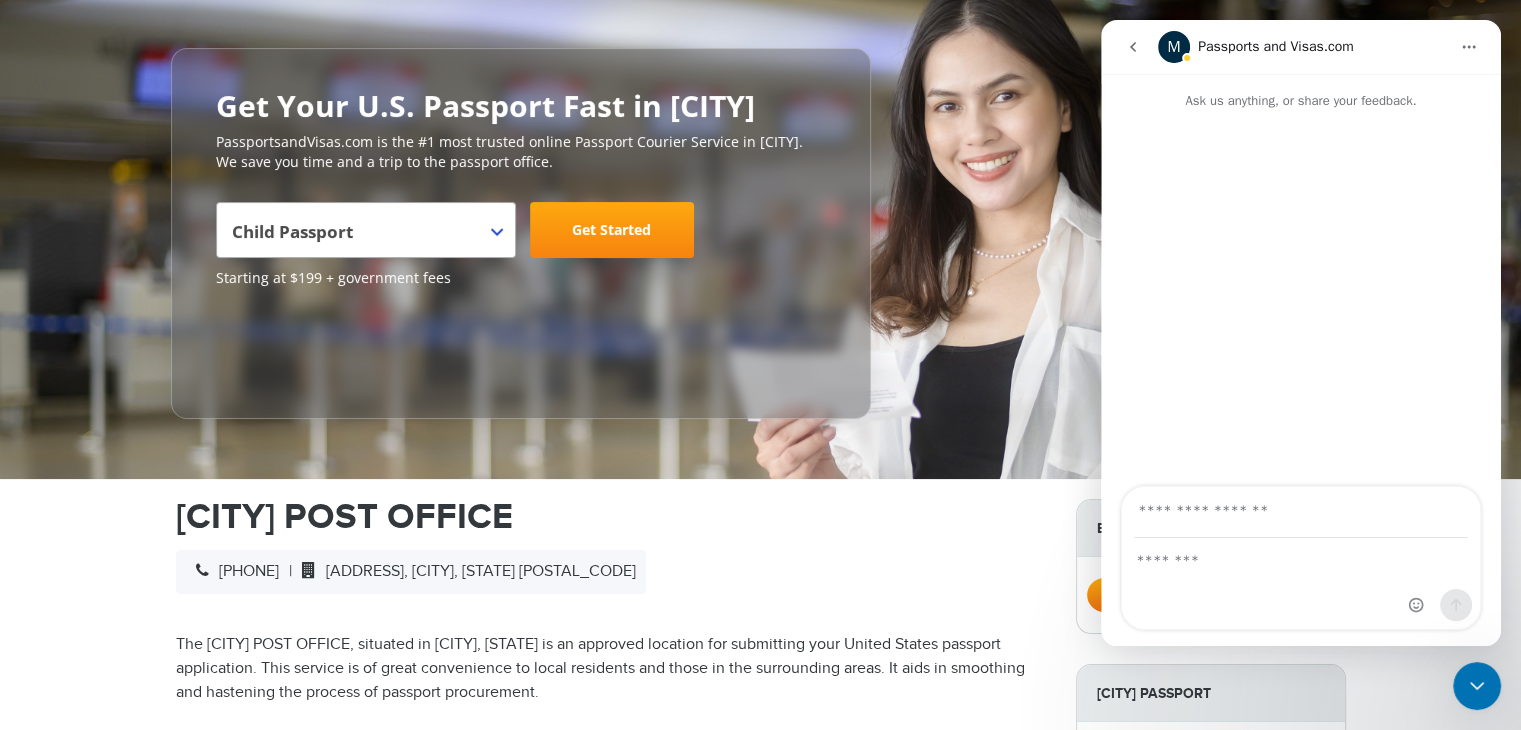 click 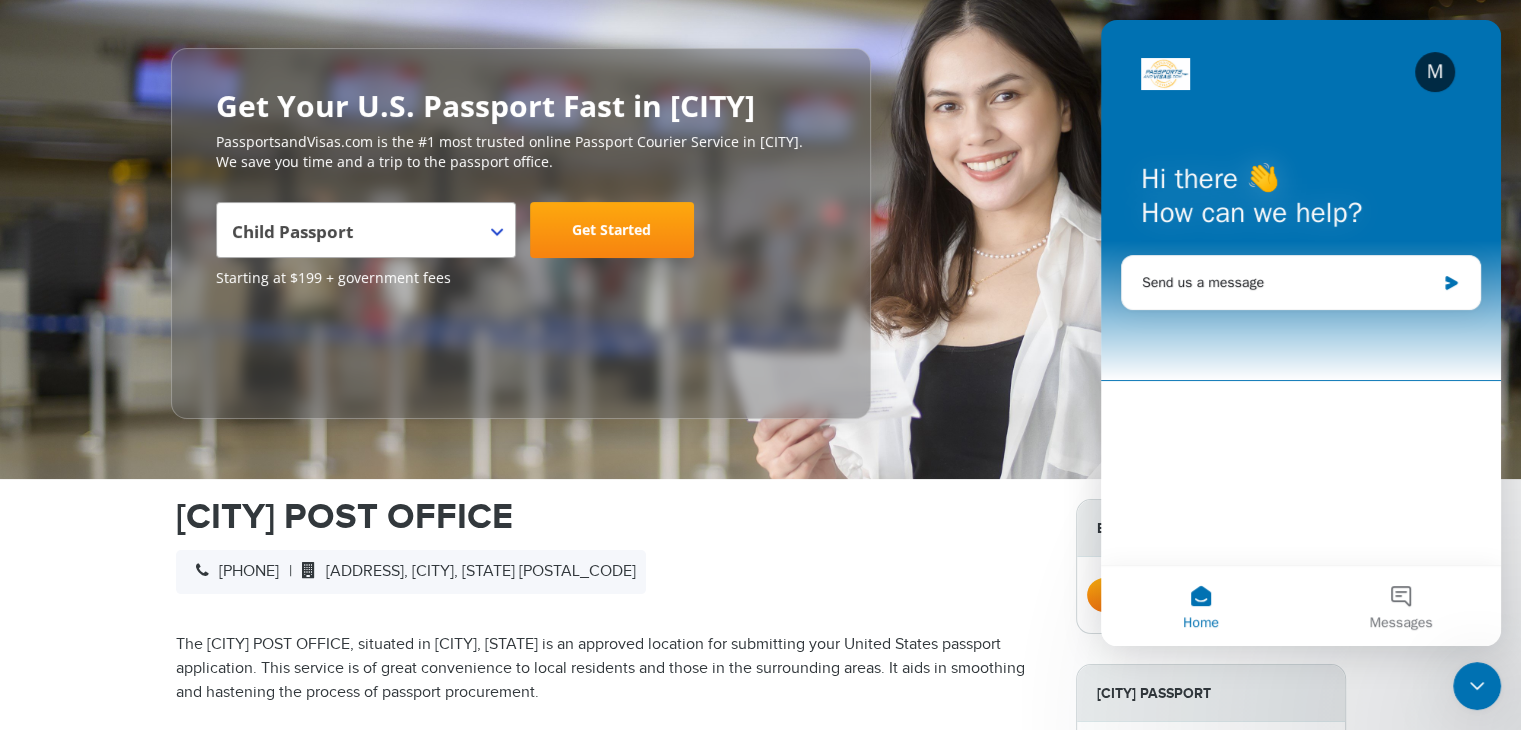 click on "[CITY] POST OFFICE" at bounding box center [611, 517] 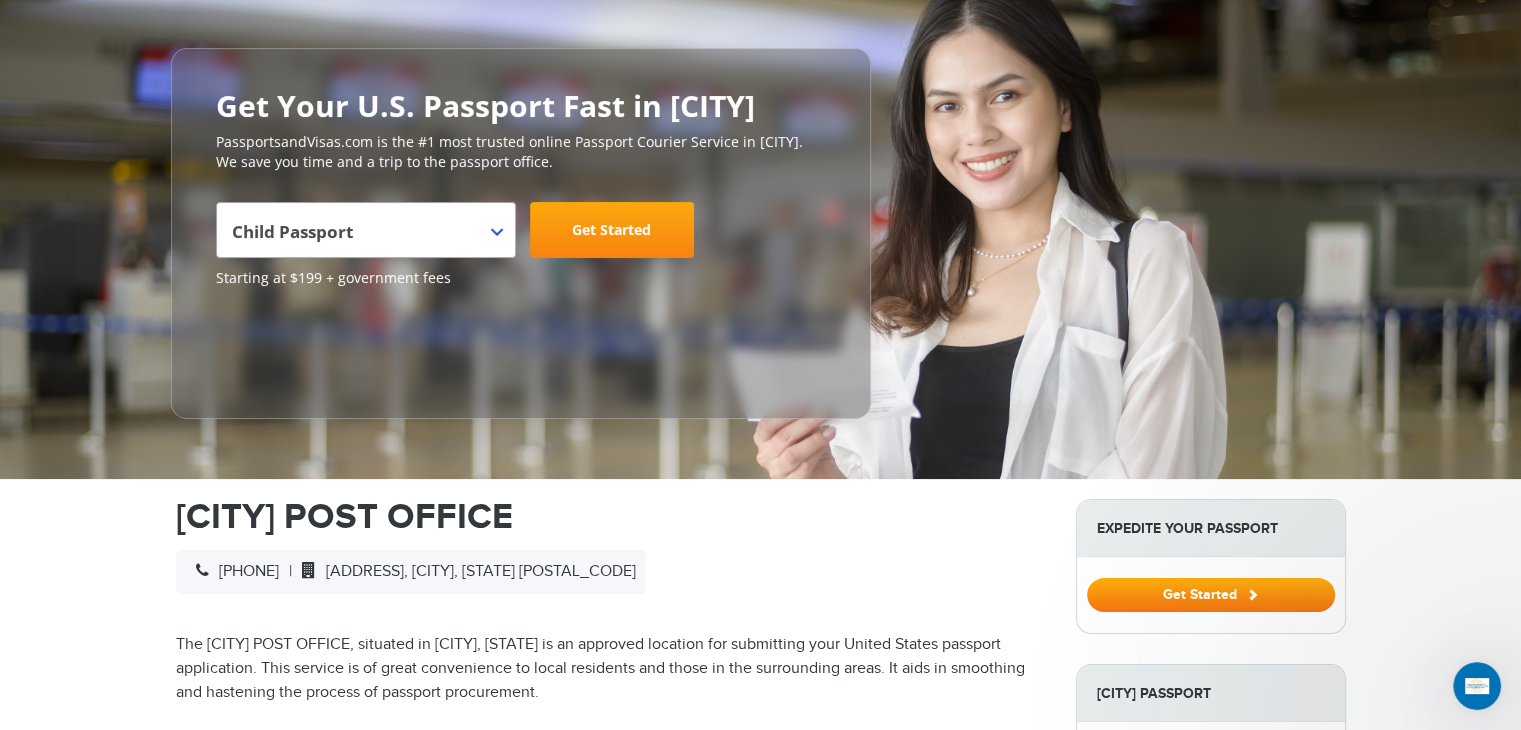 scroll, scrollTop: 0, scrollLeft: 0, axis: both 